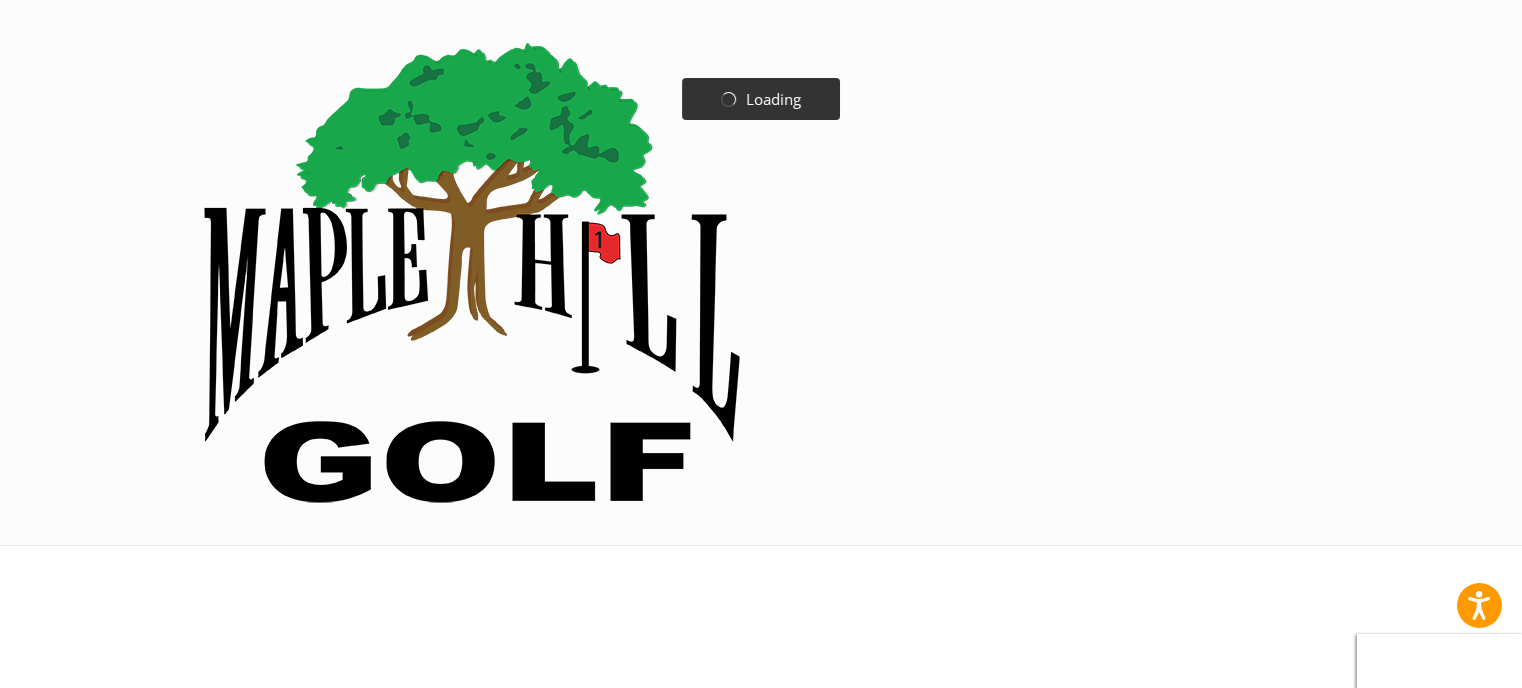 scroll, scrollTop: 0, scrollLeft: 0, axis: both 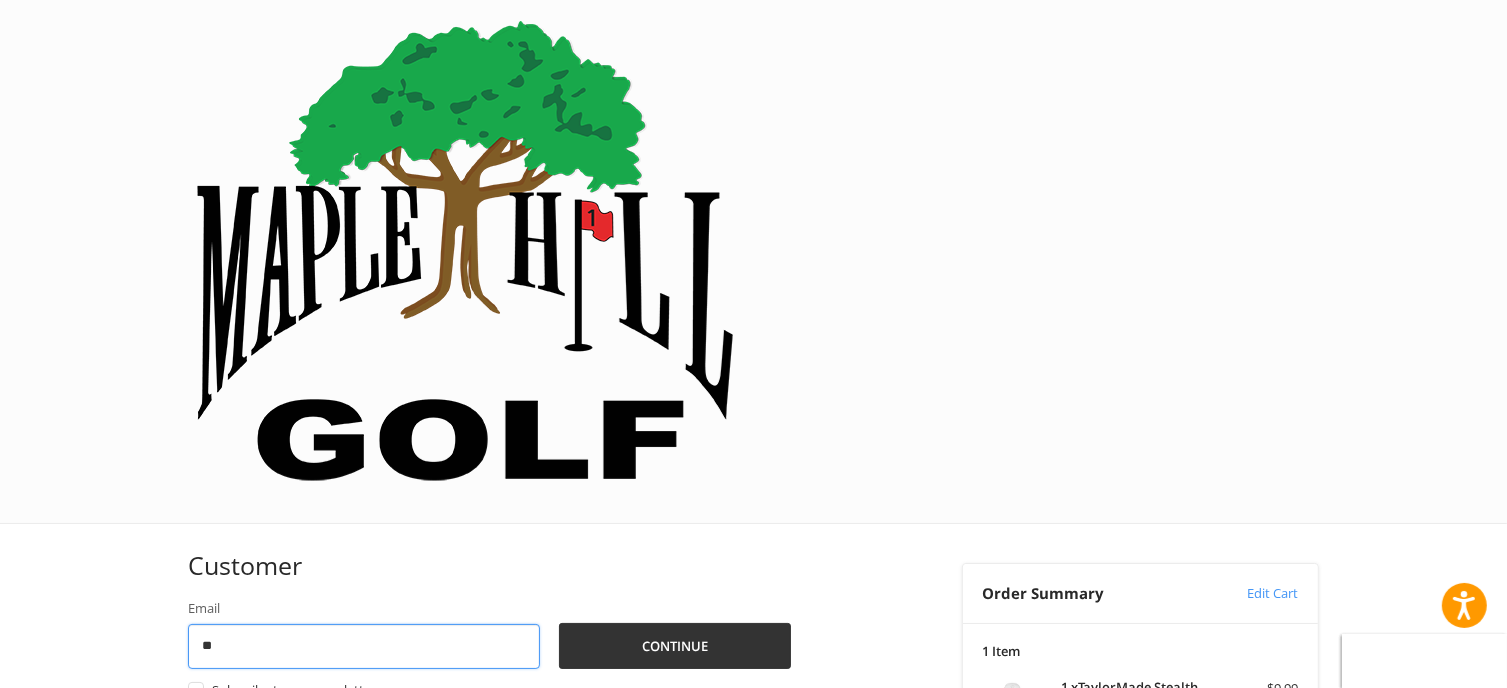 type on "**********" 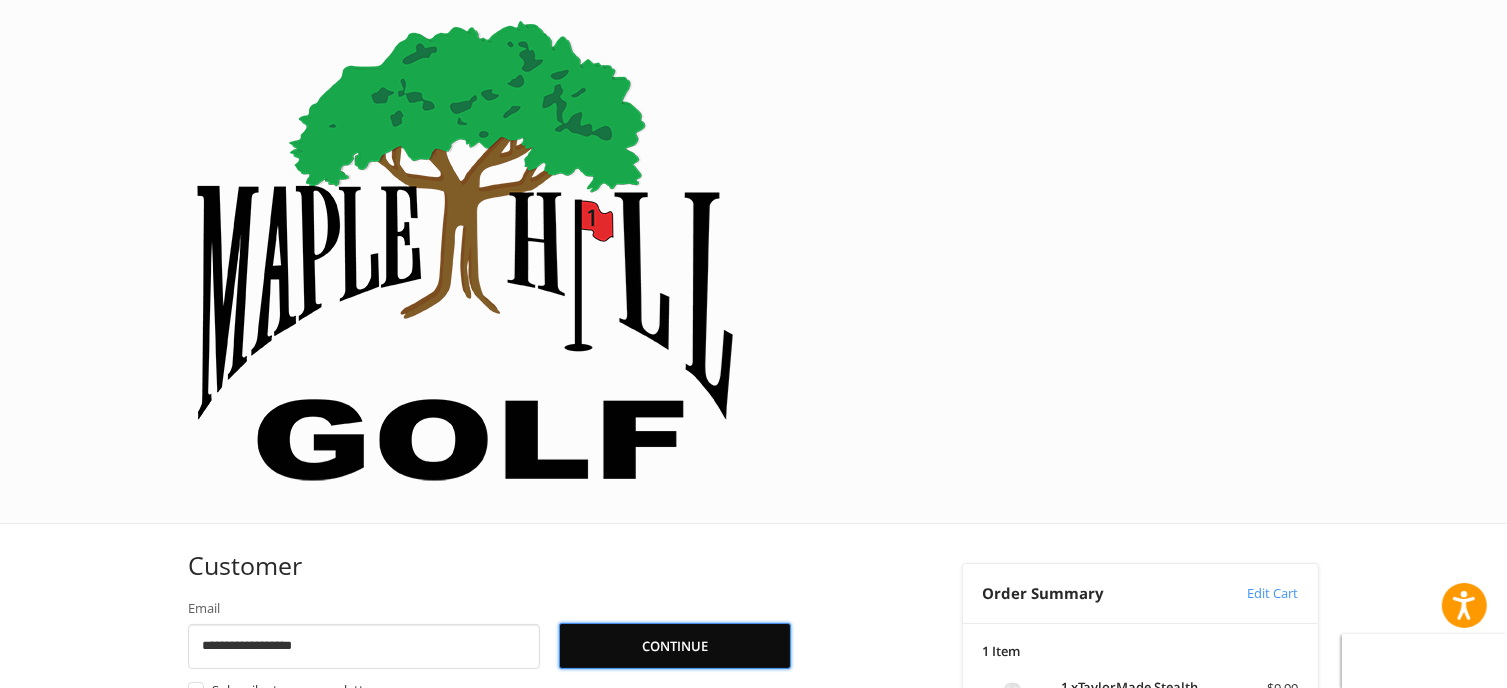 click on "Continue" at bounding box center (675, 646) 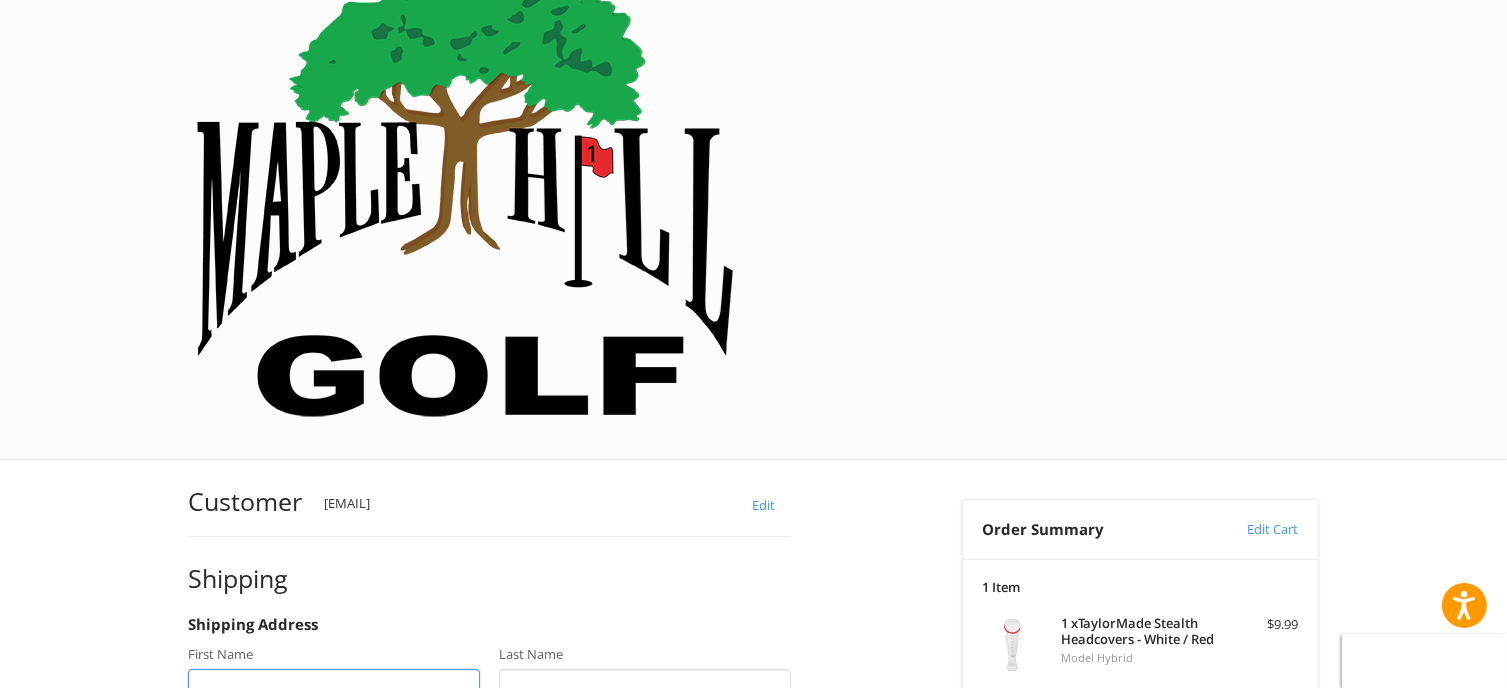 scroll, scrollTop: 98, scrollLeft: 0, axis: vertical 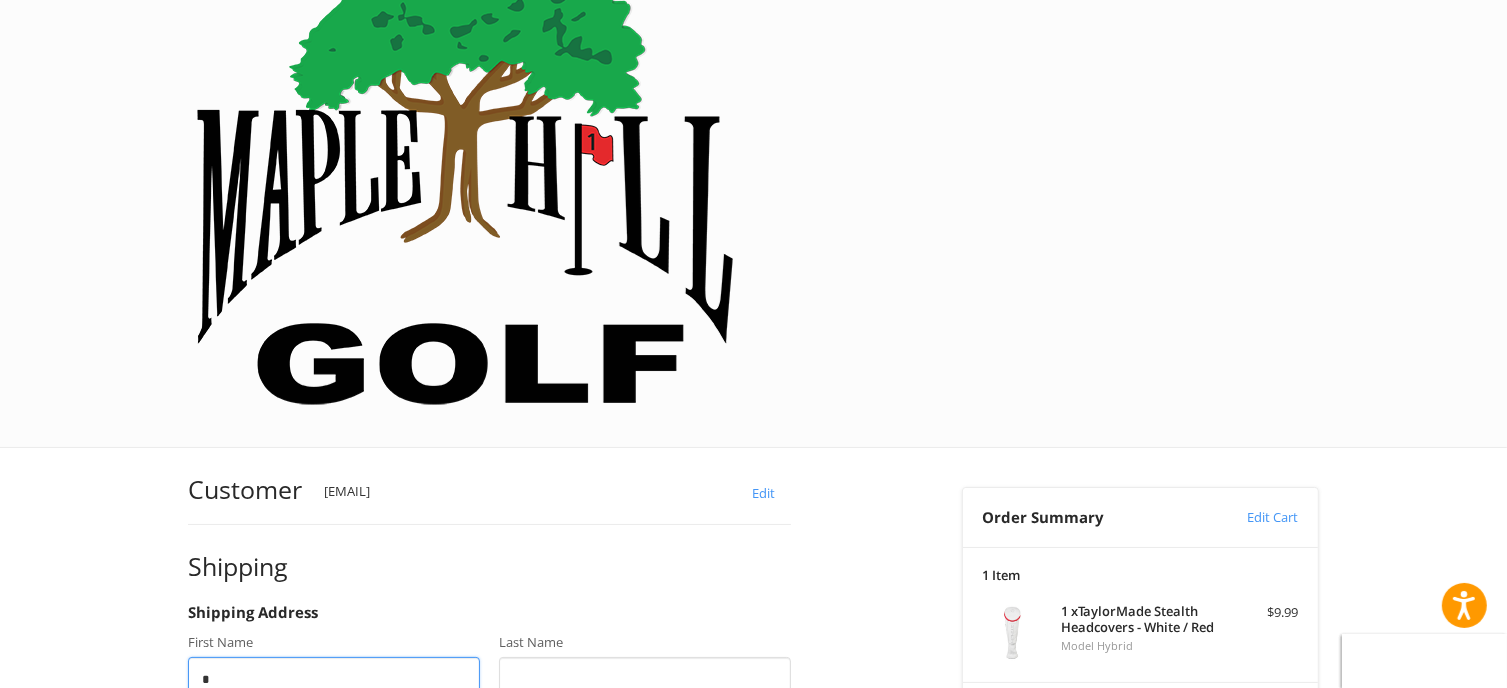 type on "****" 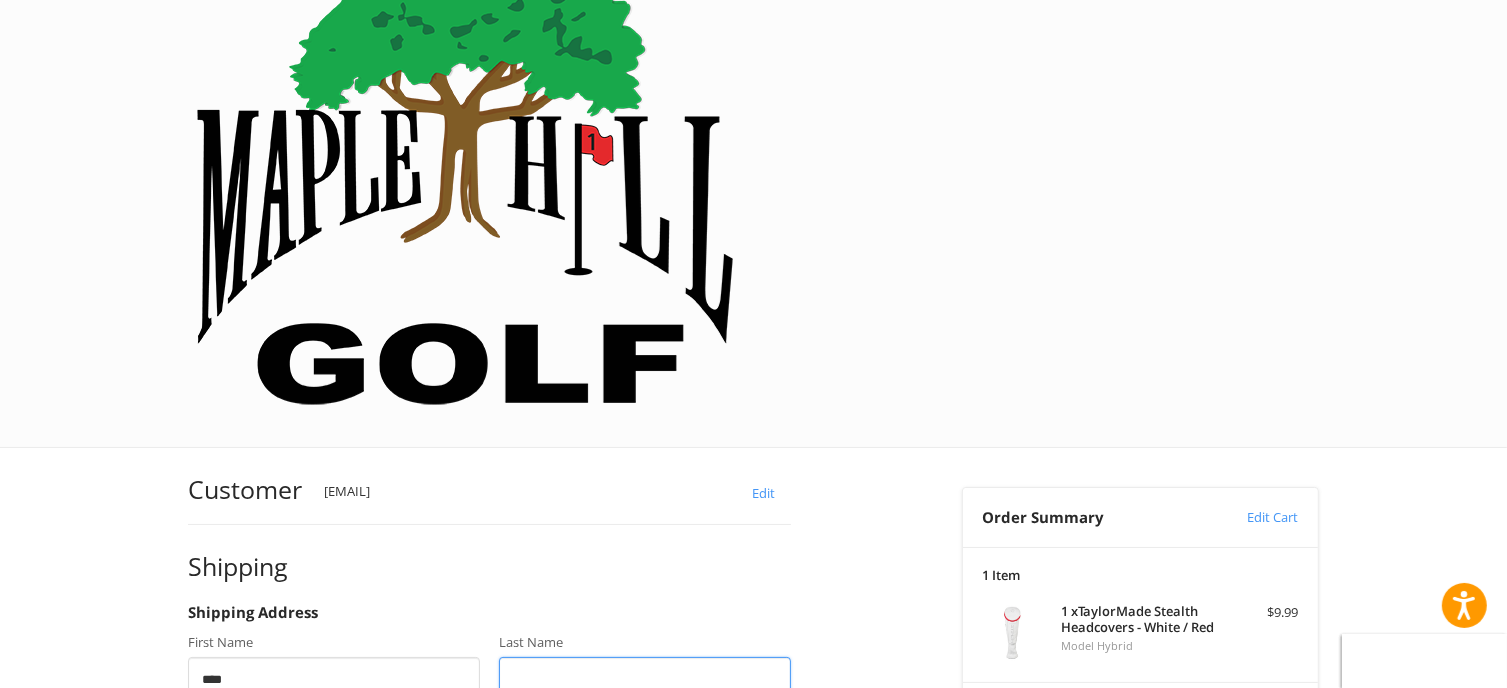 type on "**********" 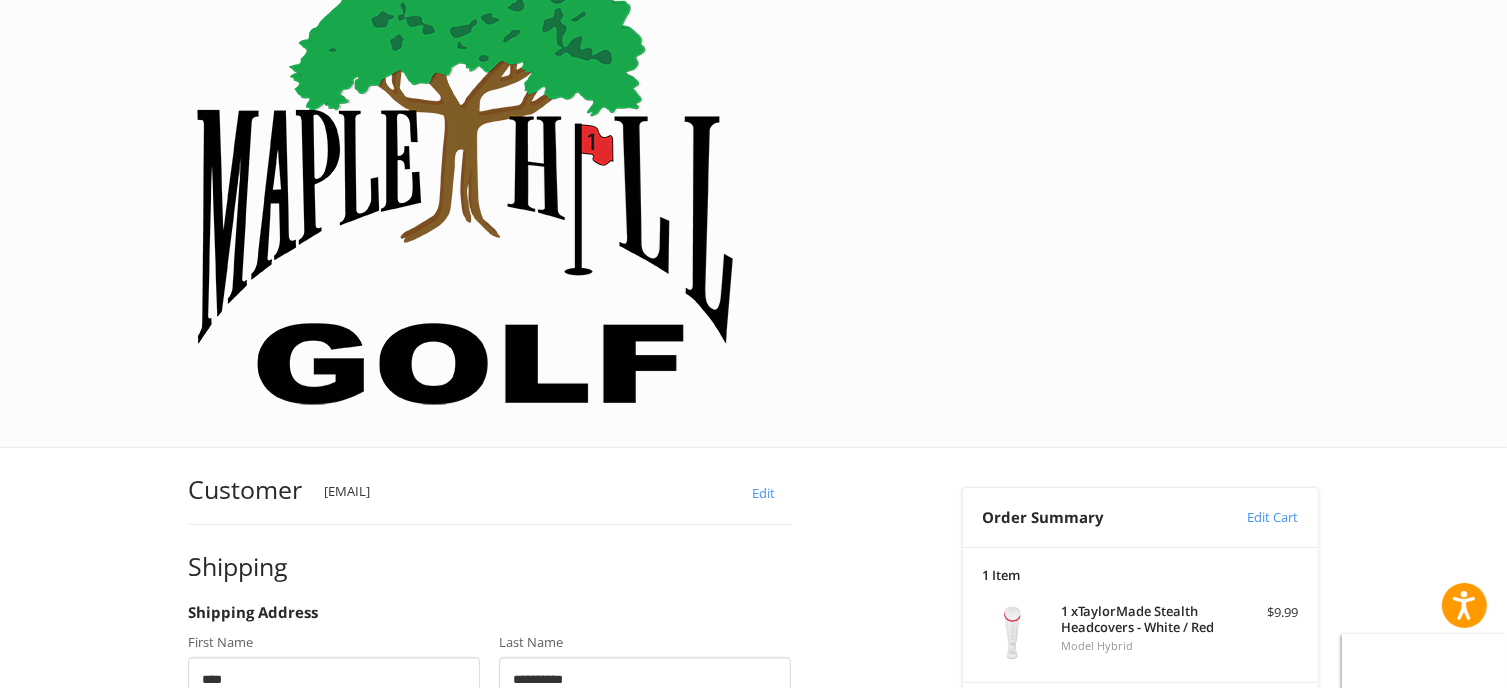 type on "**********" 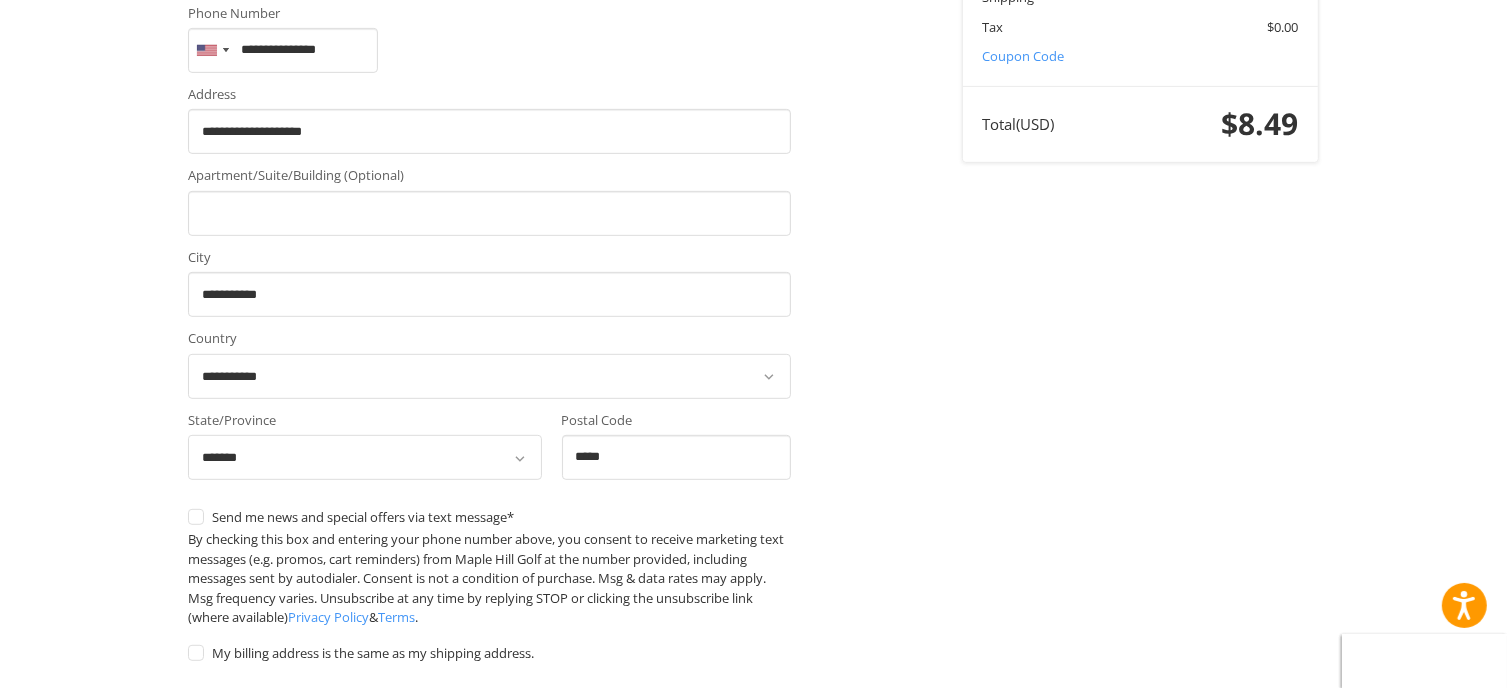 scroll, scrollTop: 913, scrollLeft: 0, axis: vertical 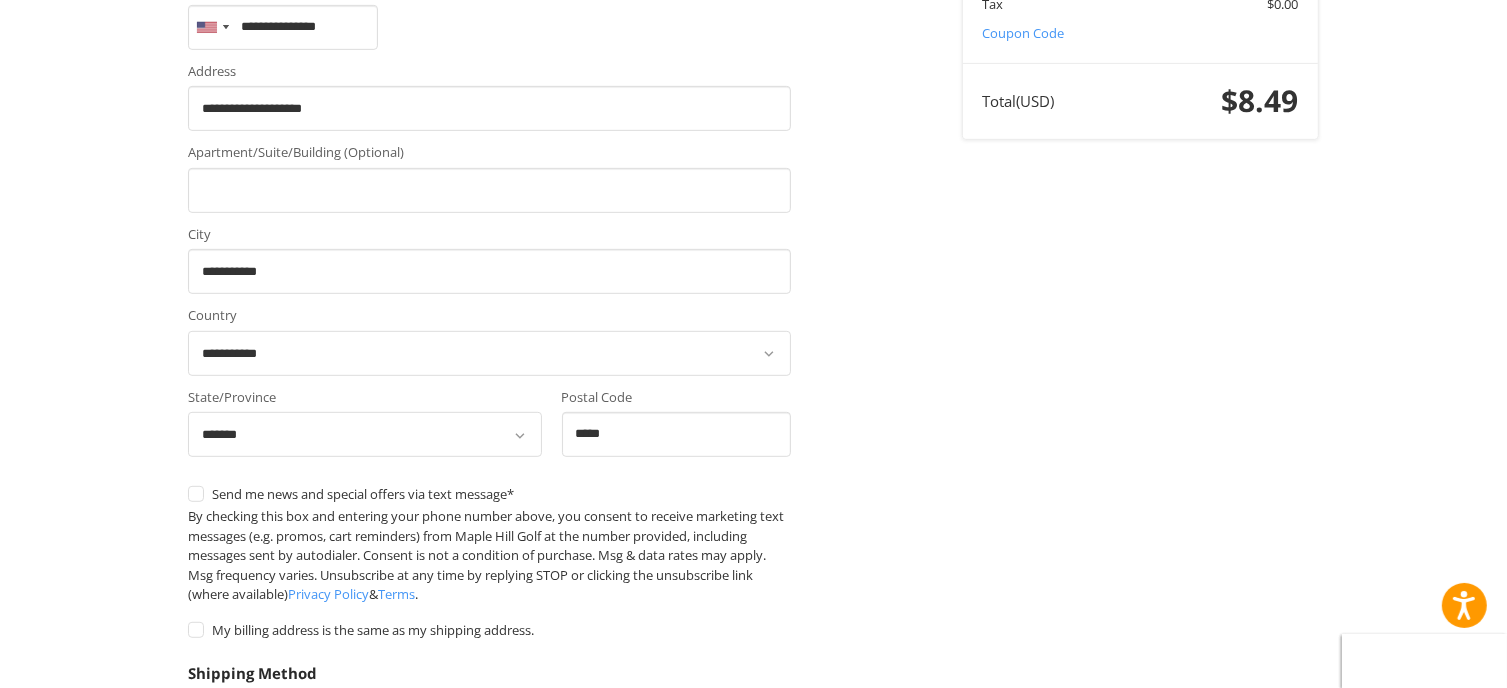 click on "Please enter a shipping address in order to see shipping quotes" at bounding box center [489, 755] 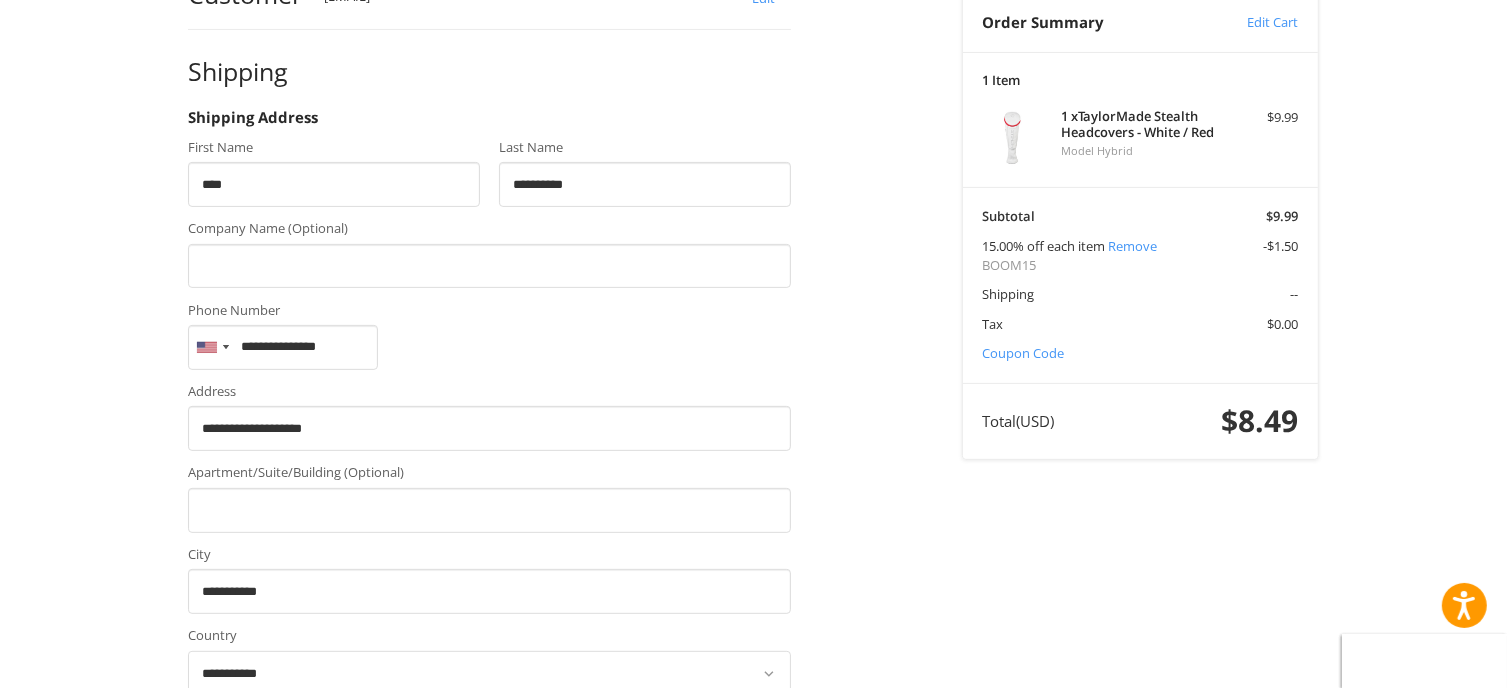 scroll, scrollTop: 576, scrollLeft: 0, axis: vertical 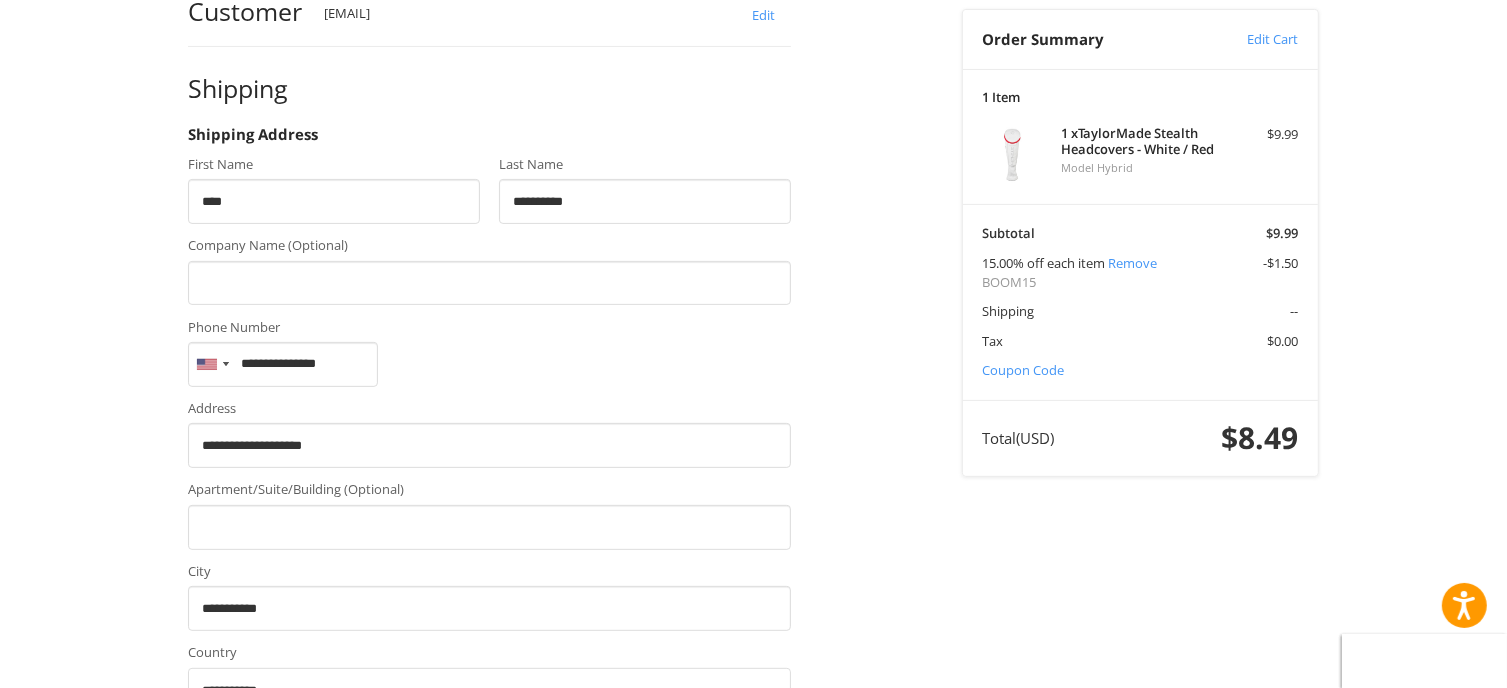 click on "*****" at bounding box center [677, 771] 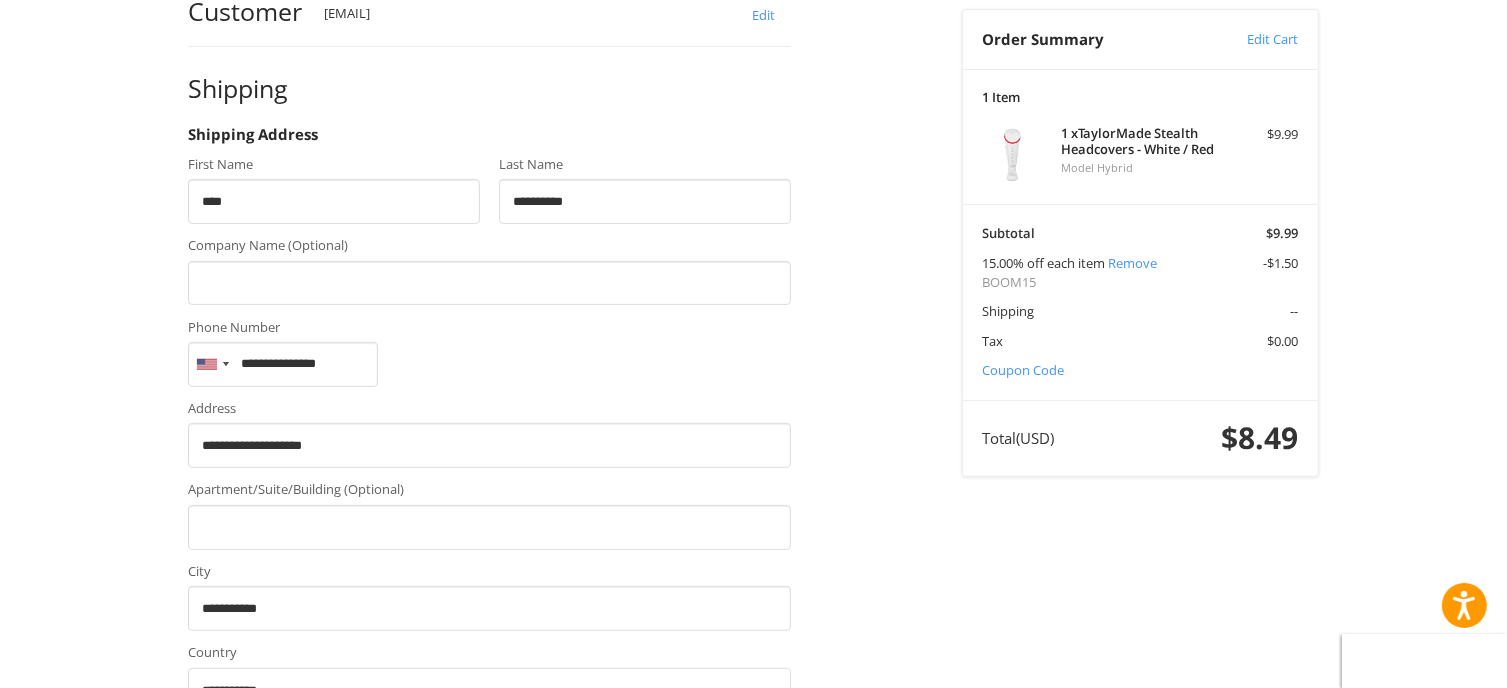 click on "**********" at bounding box center (754, 695) 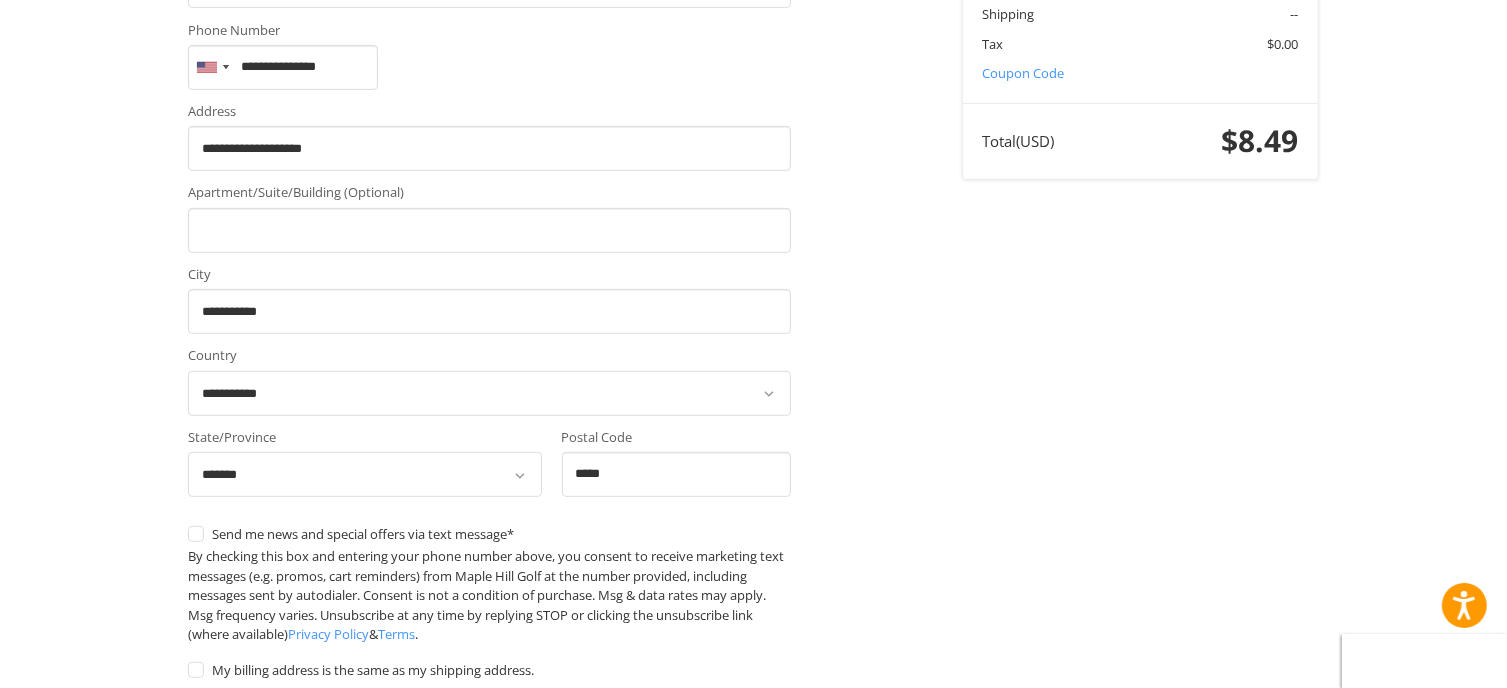 scroll, scrollTop: 913, scrollLeft: 0, axis: vertical 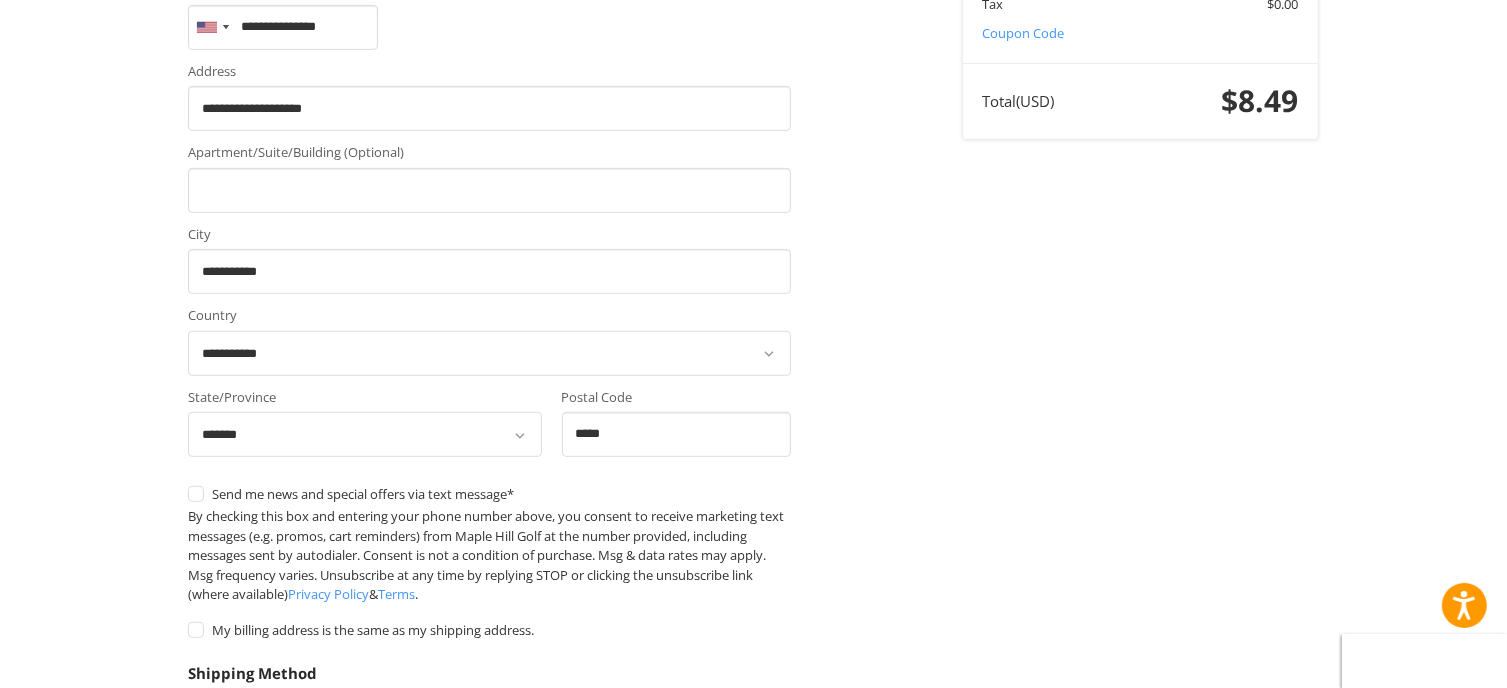 click on "Please enter a shipping address in order to see shipping quotes" at bounding box center [489, 755] 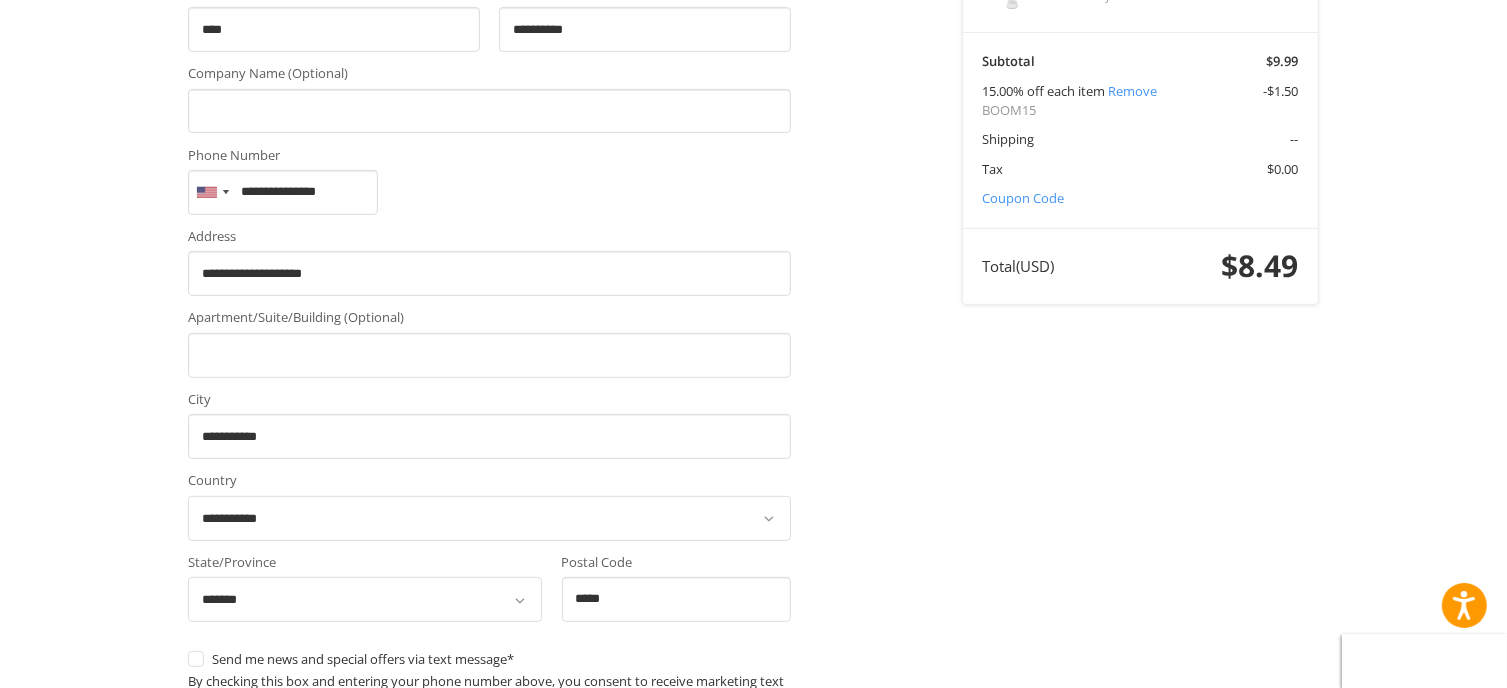 scroll, scrollTop: 701, scrollLeft: 0, axis: vertical 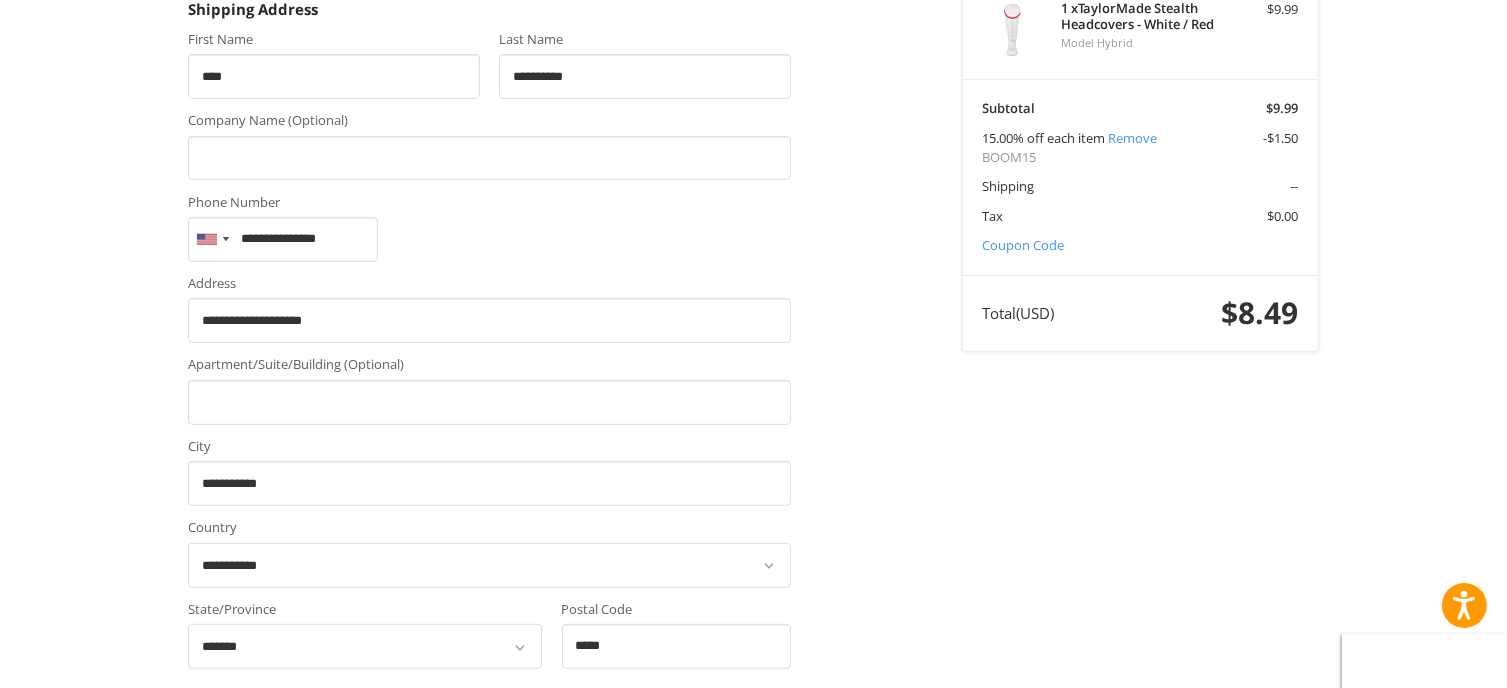 click on "My billing address is the same as my shipping address." at bounding box center (489, 842) 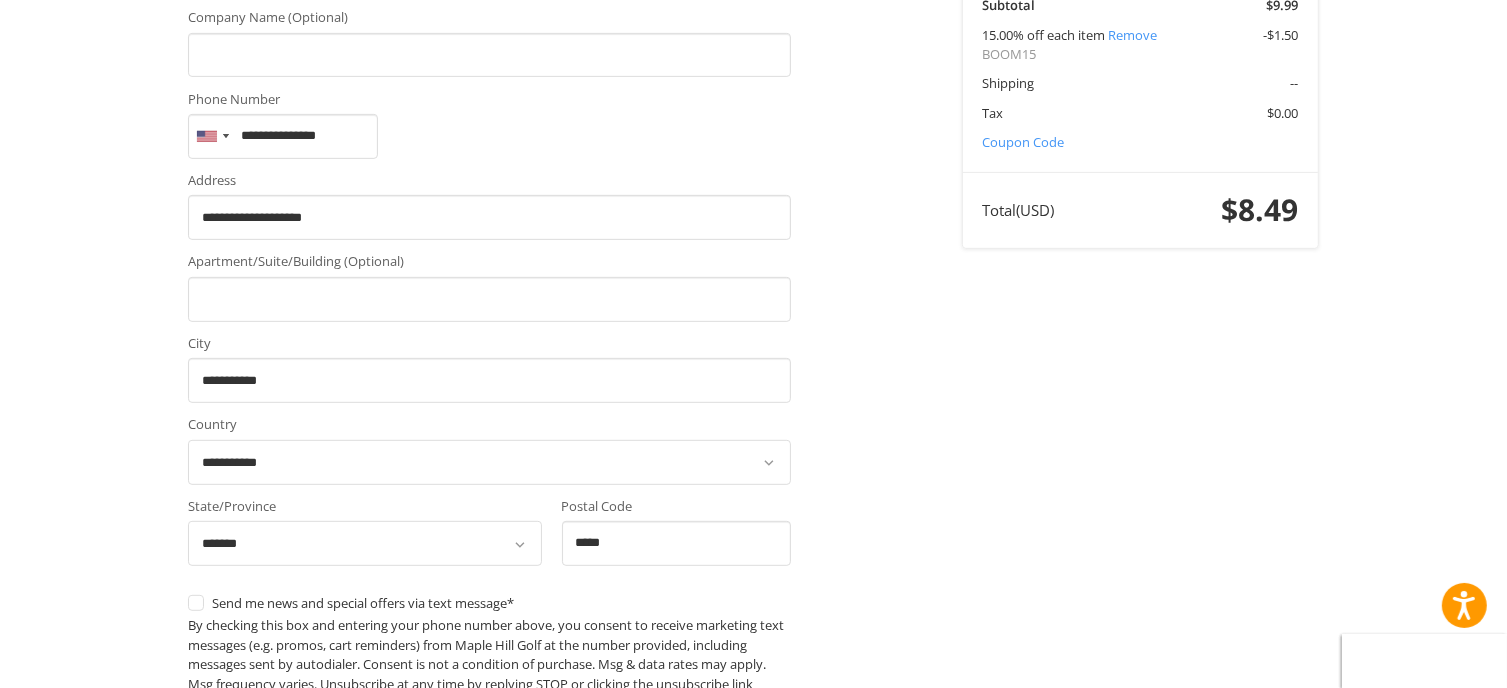 scroll, scrollTop: 822, scrollLeft: 0, axis: vertical 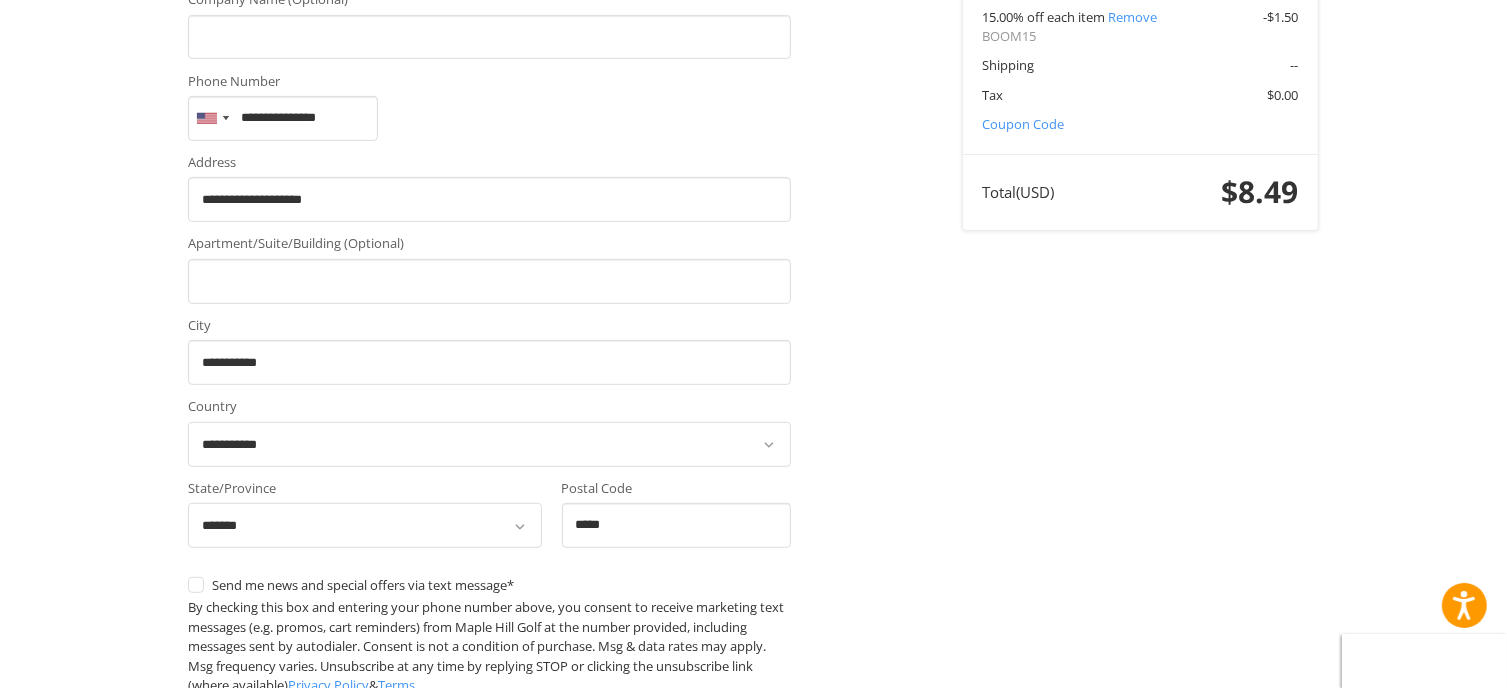 click on "Please enter a shipping address in order to see shipping quotes" at bounding box center [489, 846] 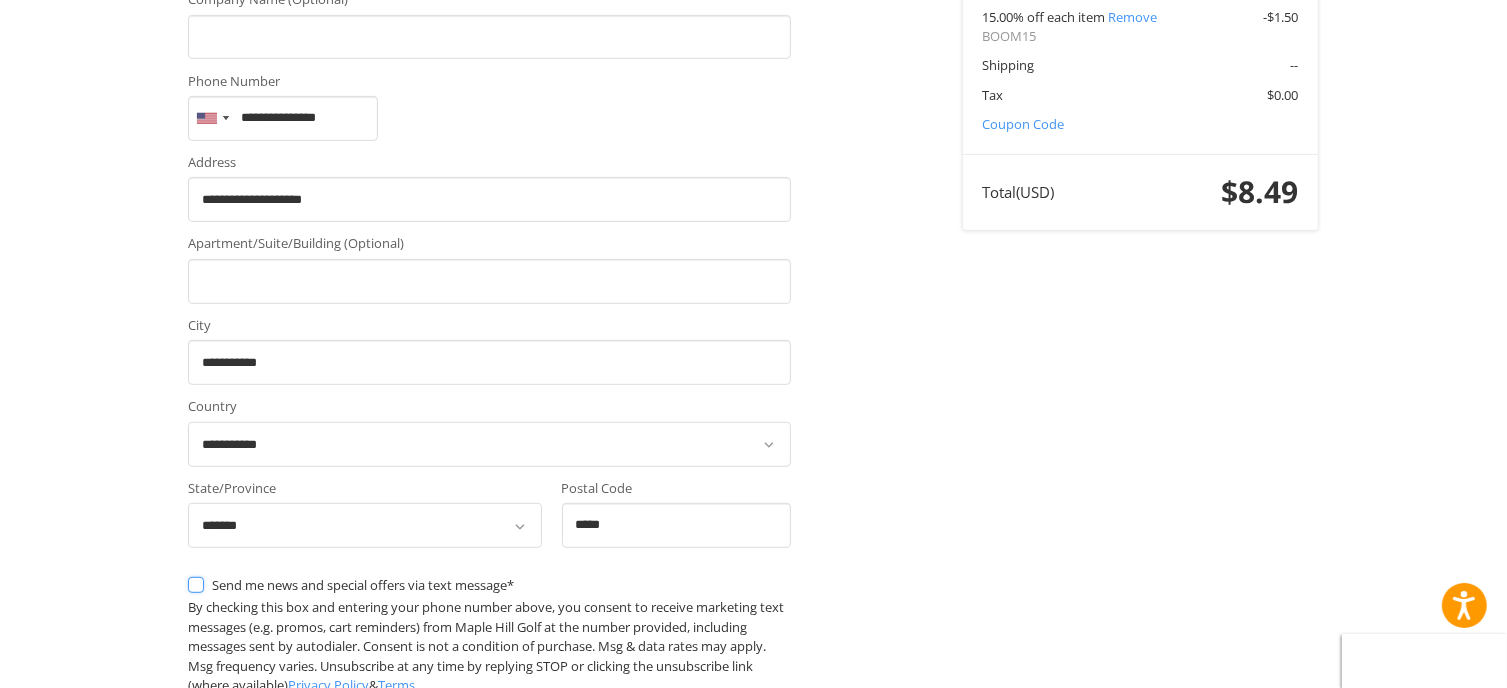 scroll, scrollTop: 913, scrollLeft: 0, axis: vertical 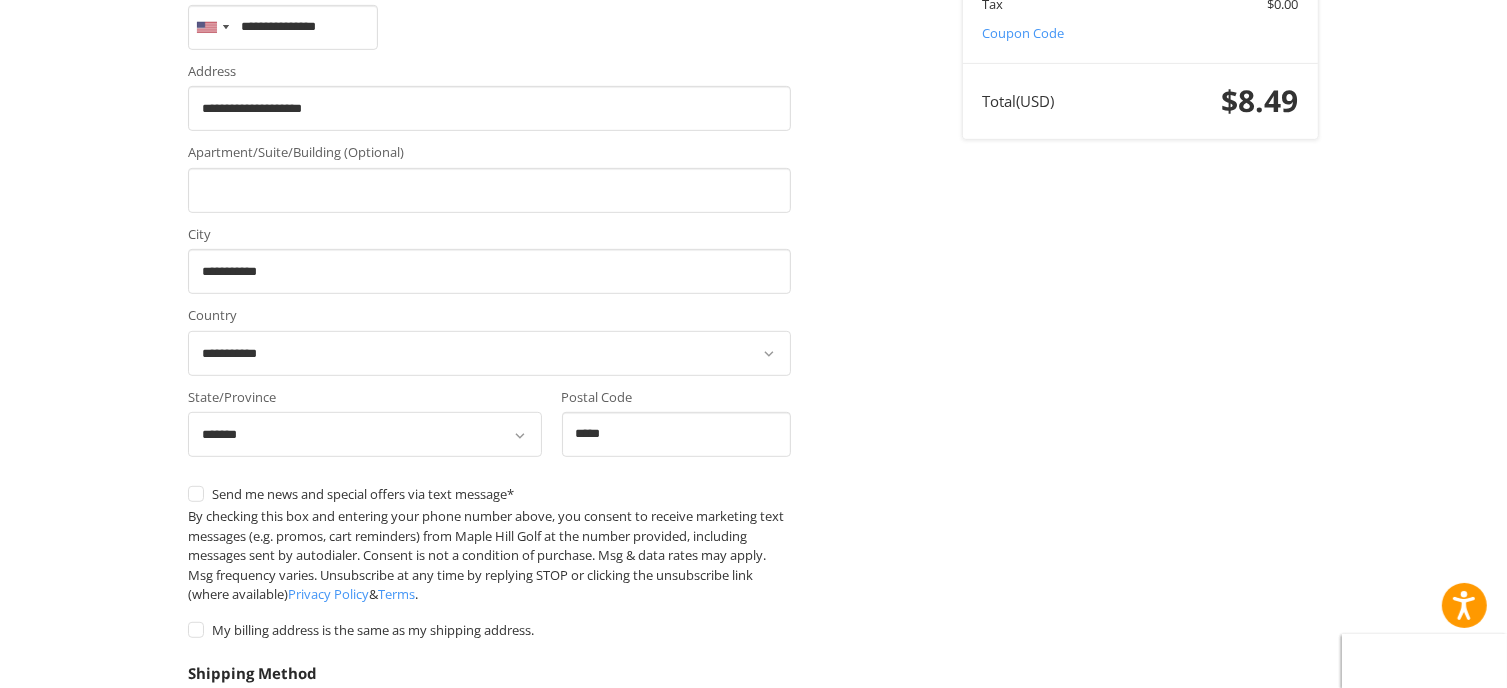 click on "Billing" at bounding box center (246, 953) 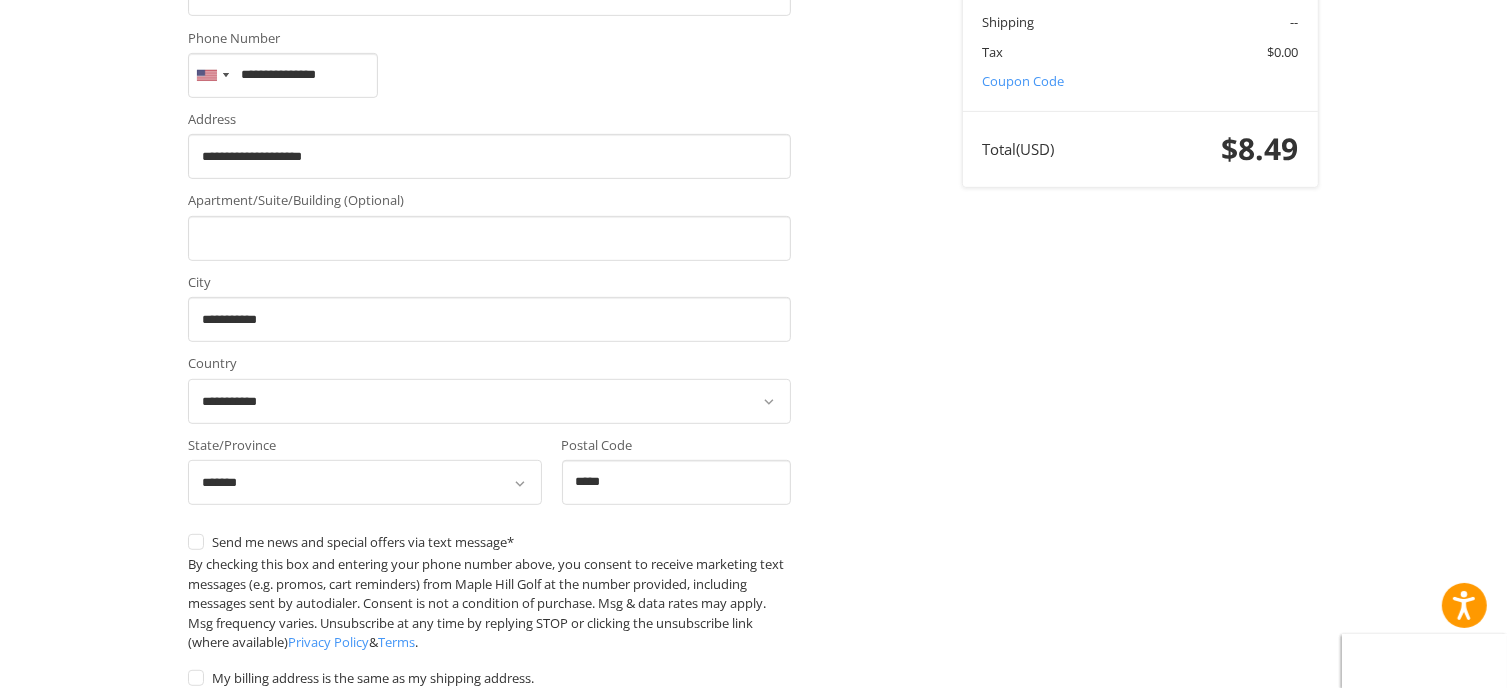scroll, scrollTop: 913, scrollLeft: 0, axis: vertical 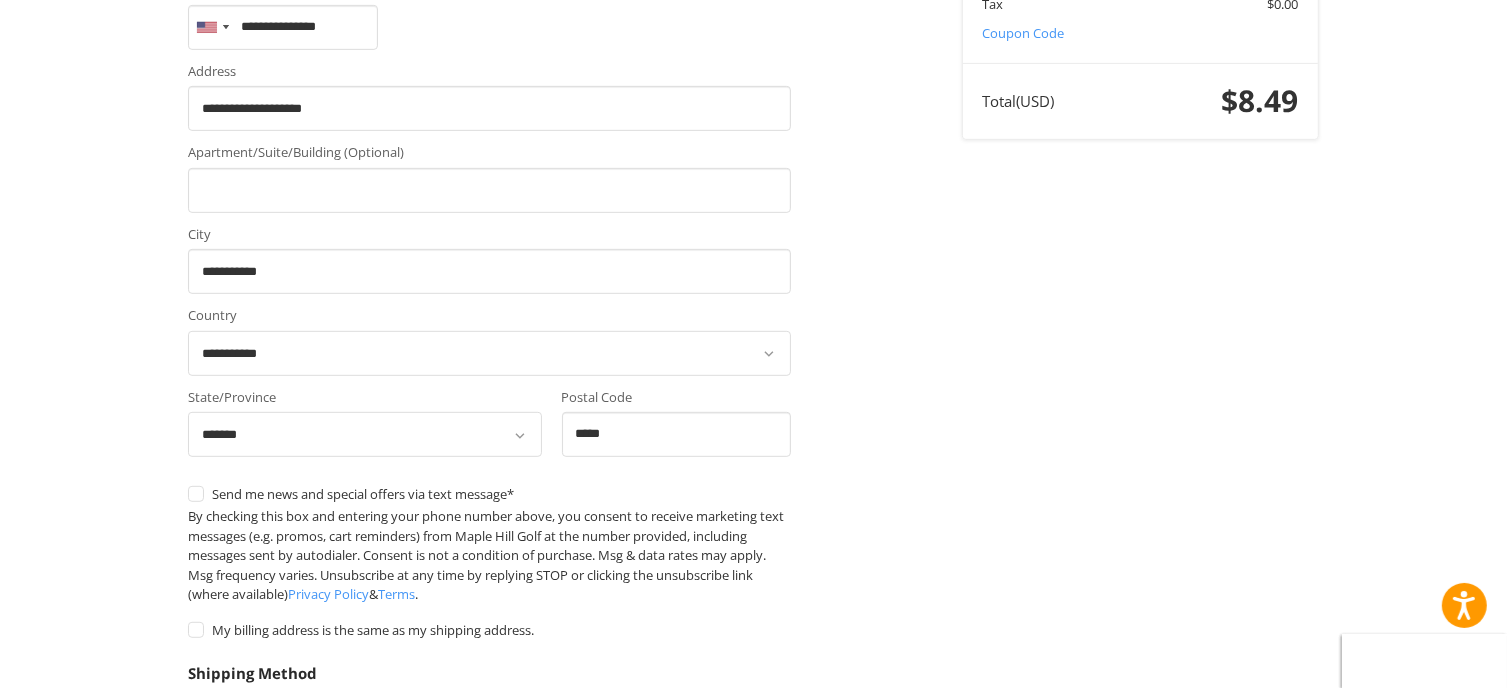 click on "Please enter a shipping address in order to see shipping quotes" at bounding box center (489, 755) 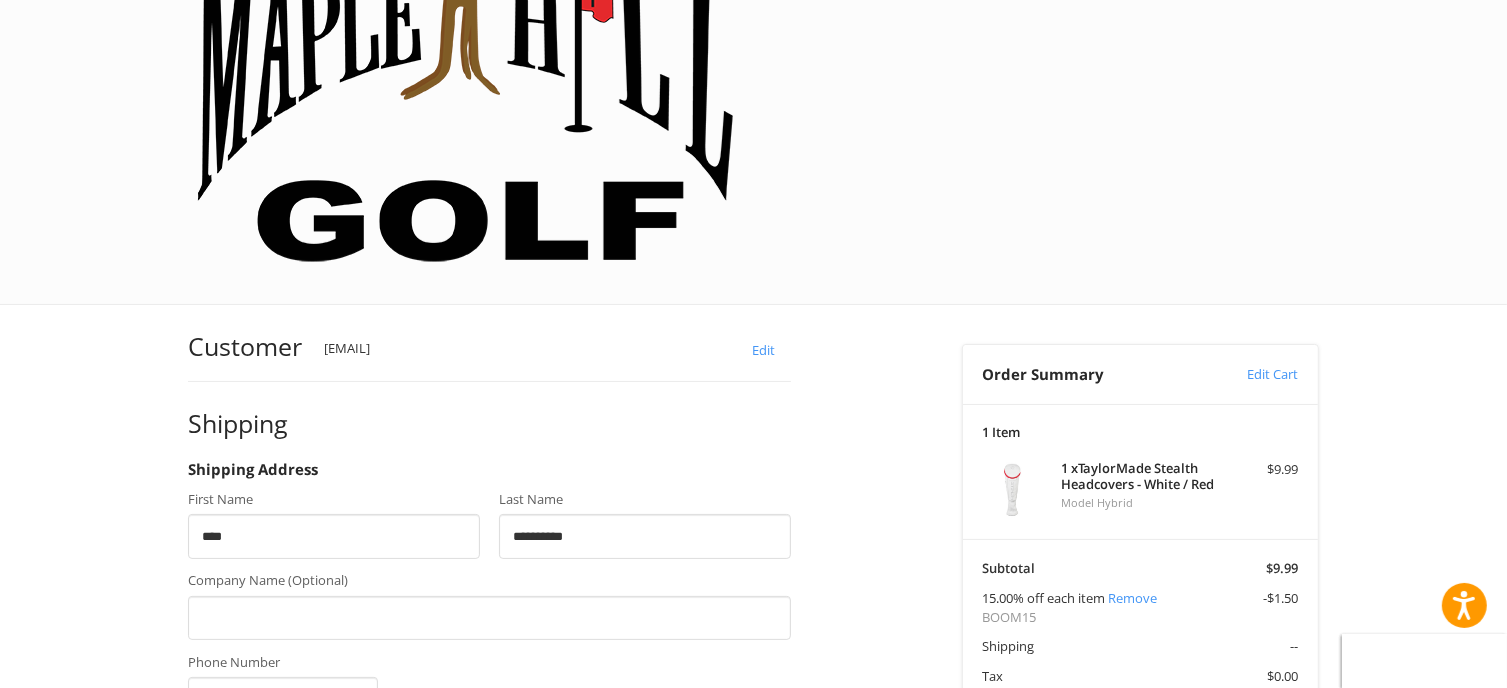 scroll, scrollTop: 229, scrollLeft: 0, axis: vertical 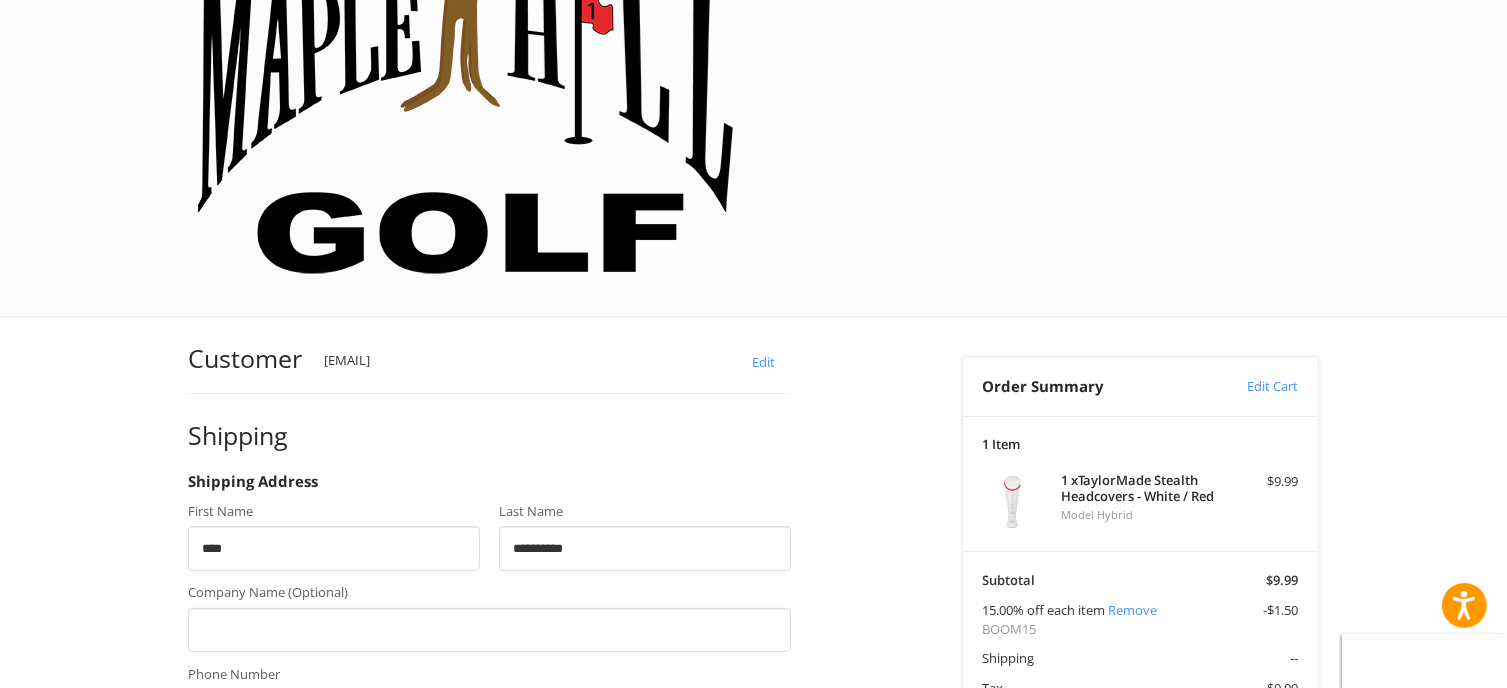 click on "Apartment/Suite/Building   (Optional)" at bounding box center [489, 874] 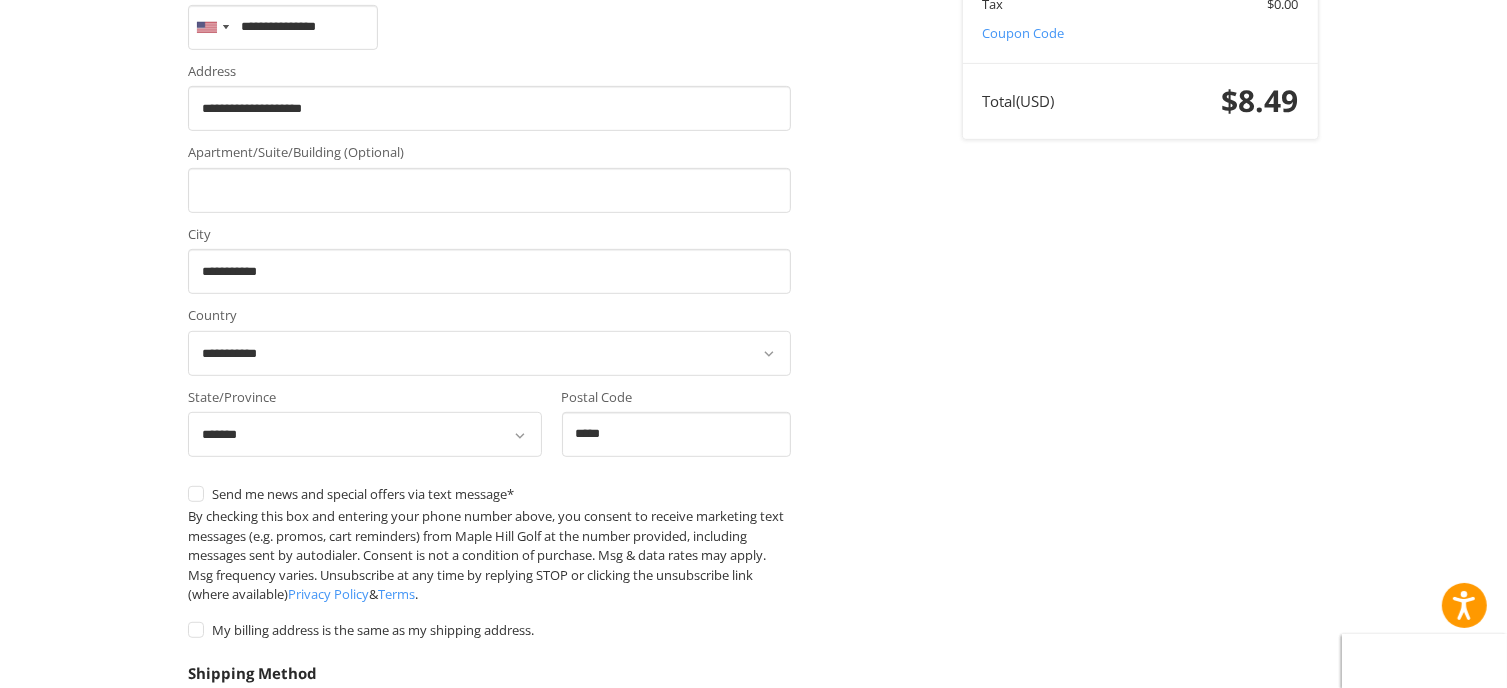 scroll, scrollTop: 0, scrollLeft: 0, axis: both 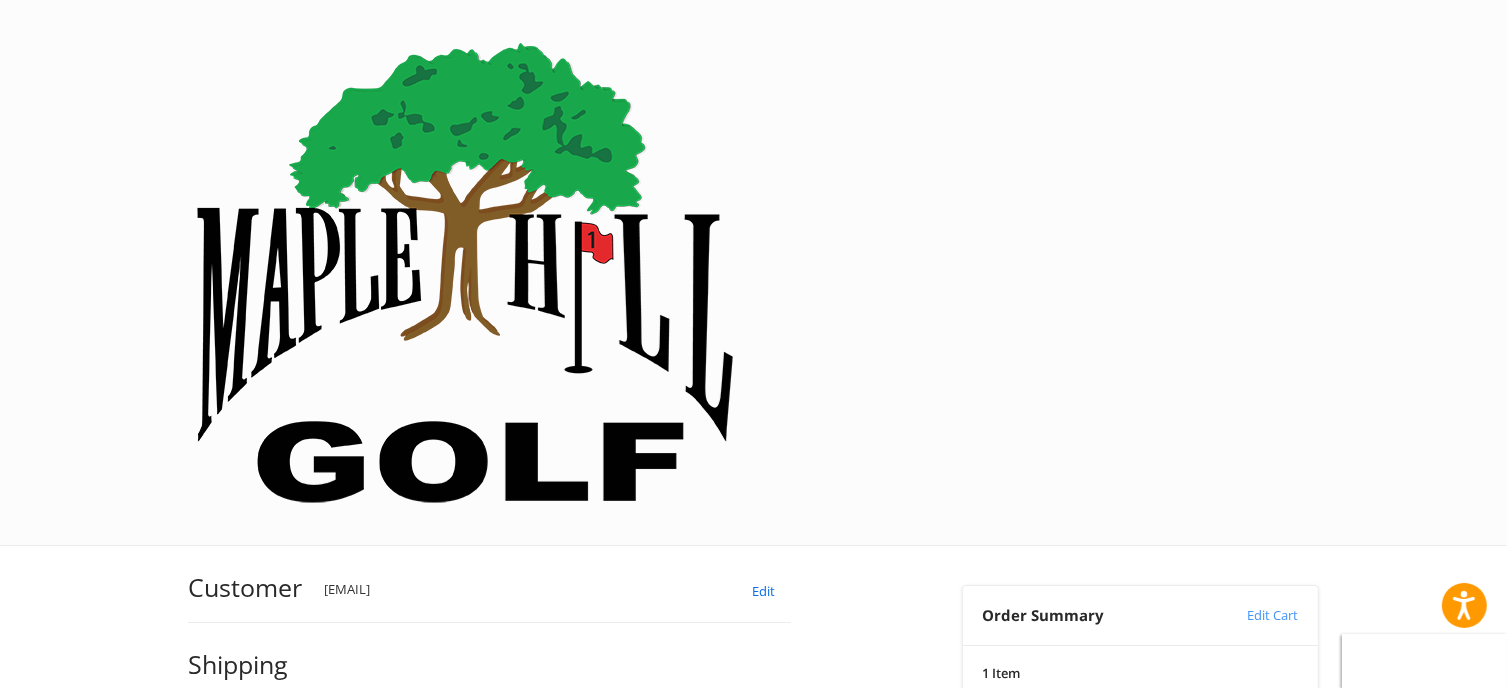 click on "Edit" at bounding box center [764, 590] 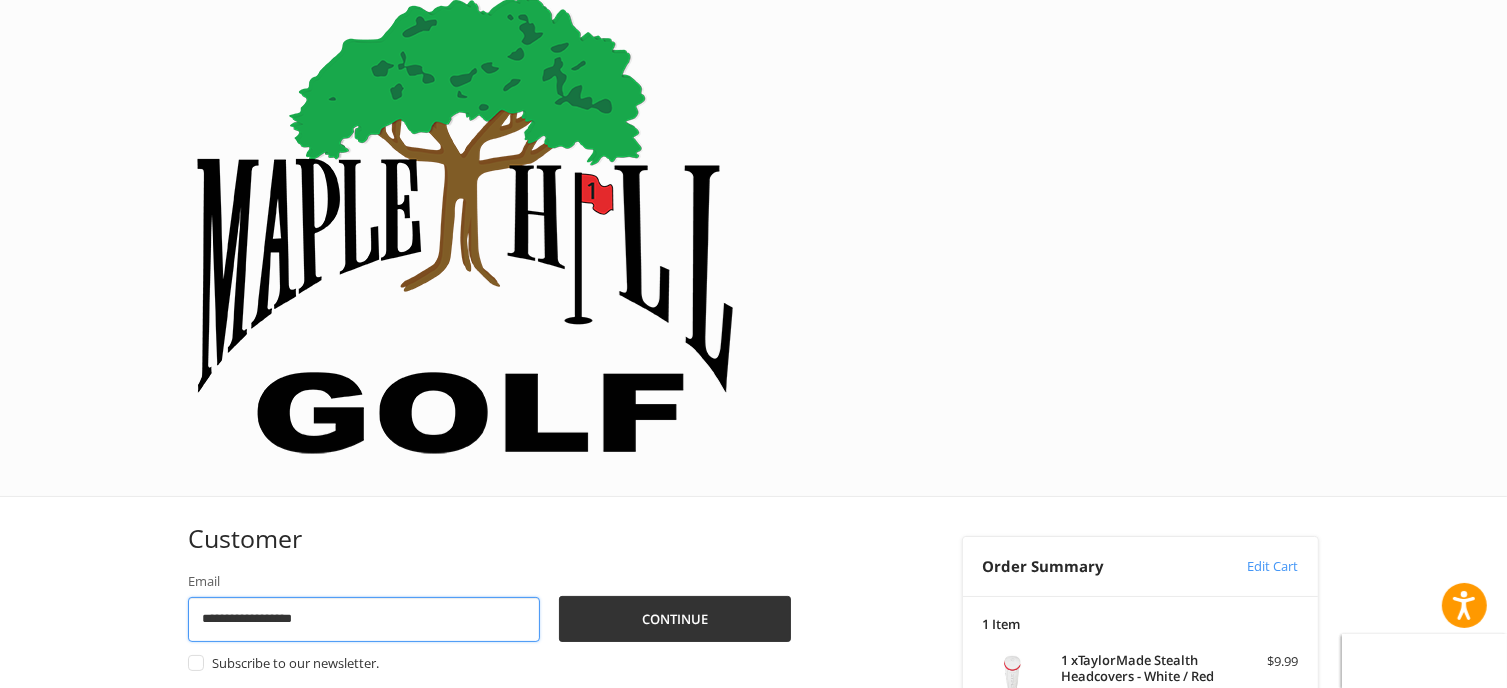 scroll, scrollTop: 51, scrollLeft: 0, axis: vertical 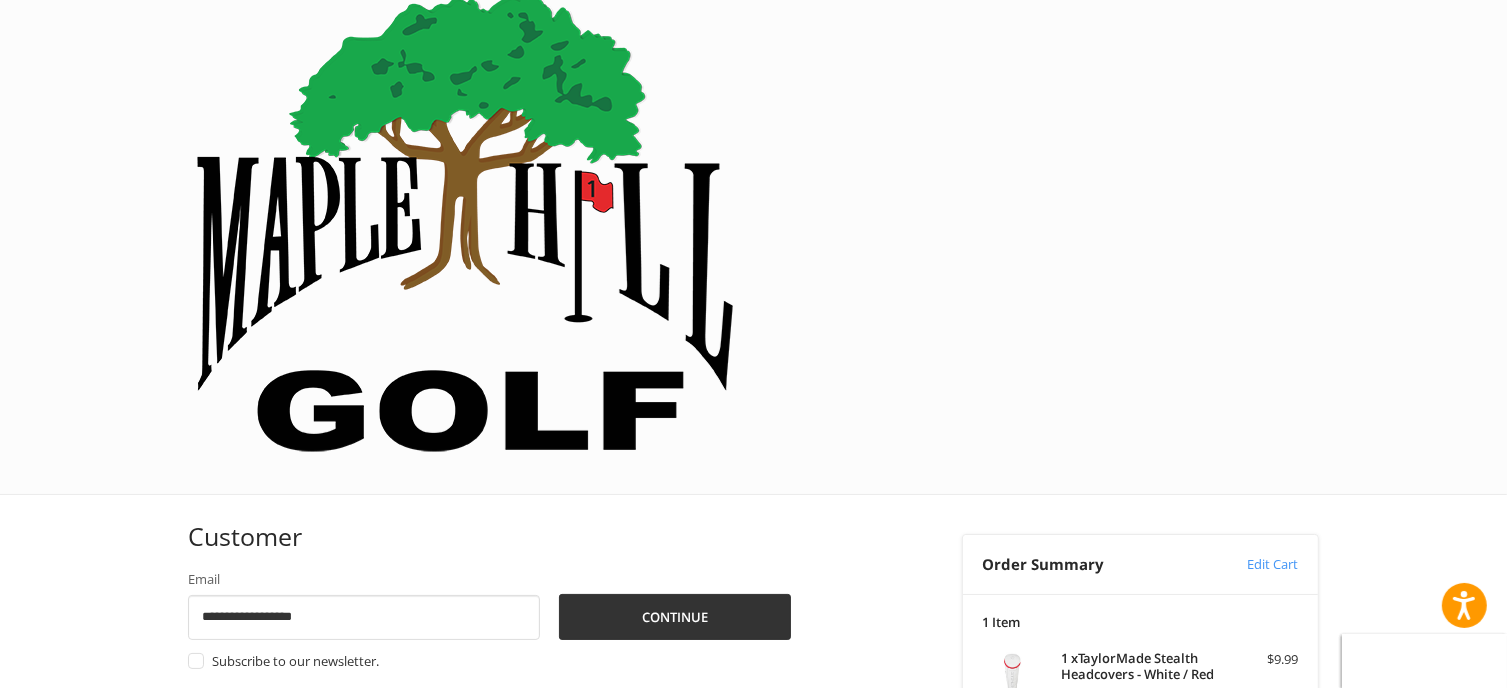 click on "Payment" at bounding box center [246, 994] 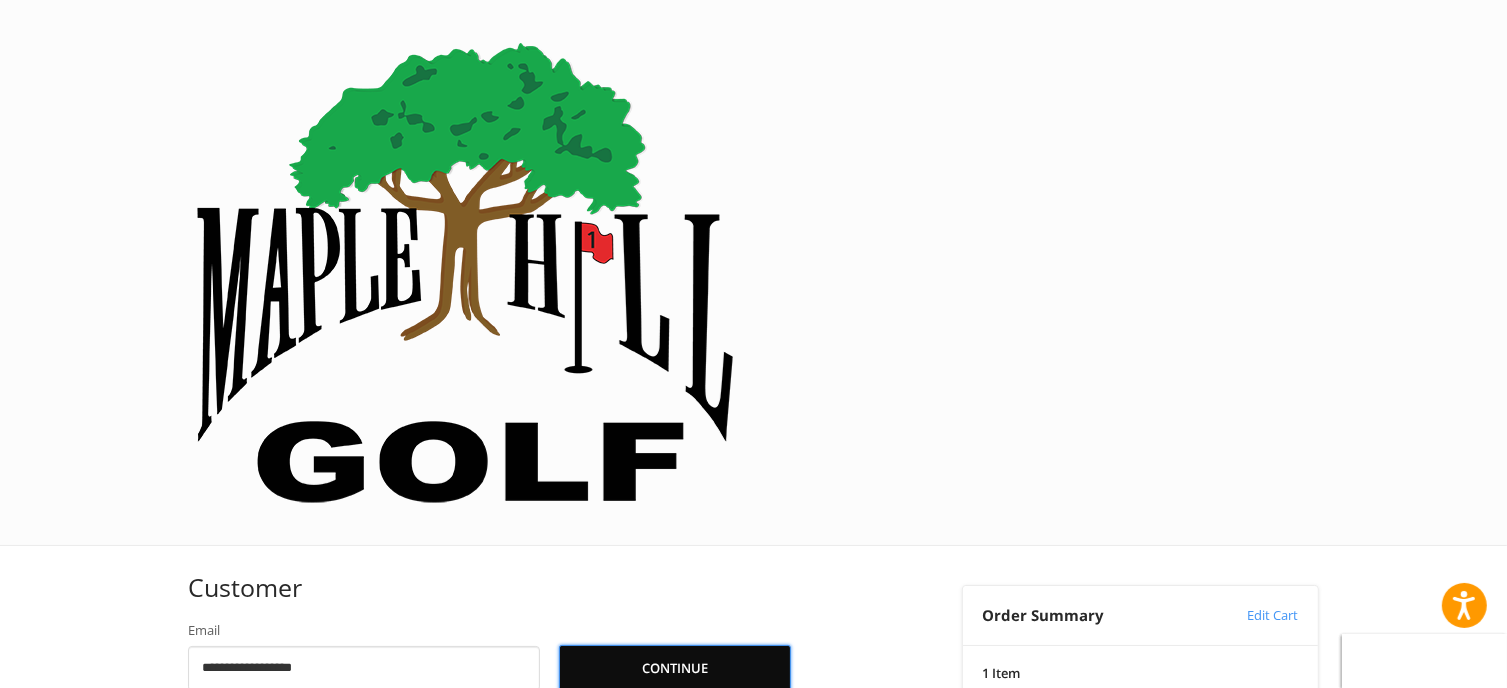 click on "Continue" at bounding box center [675, 668] 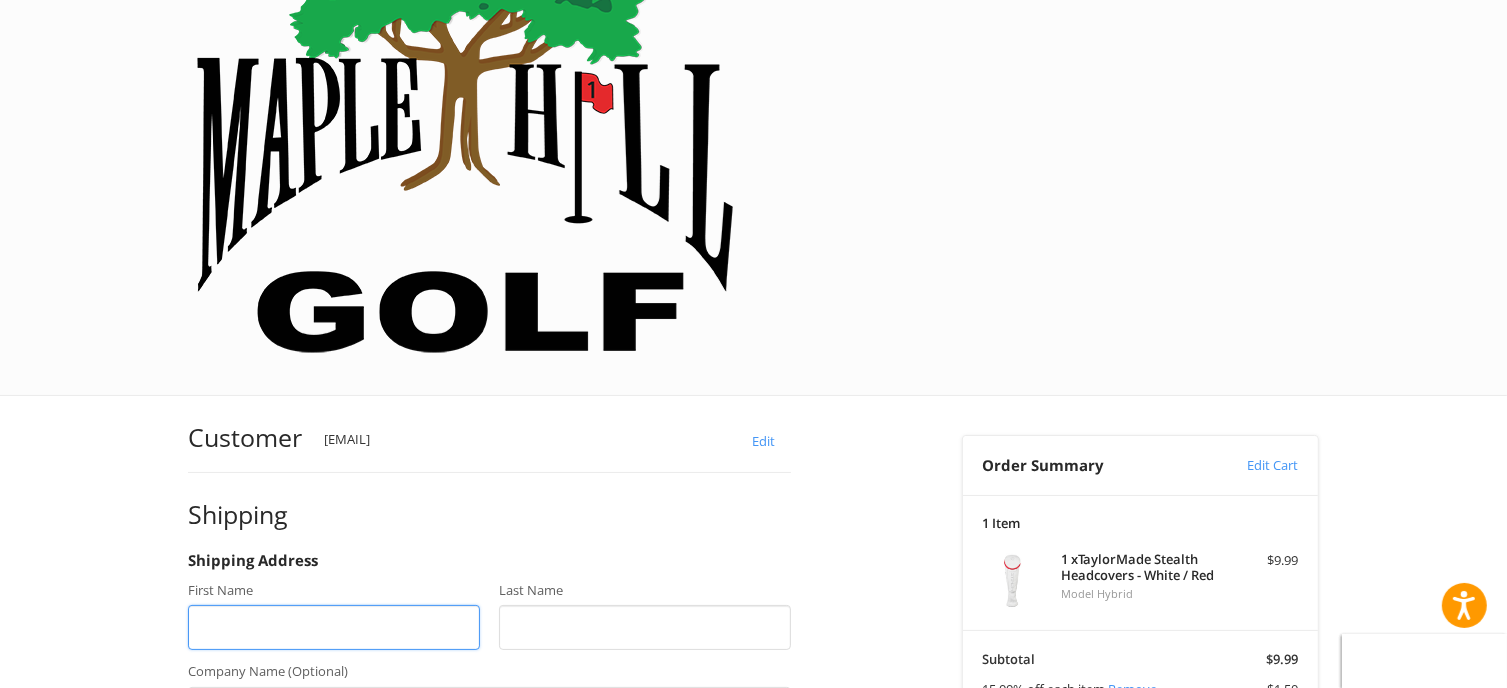 scroll, scrollTop: 154, scrollLeft: 0, axis: vertical 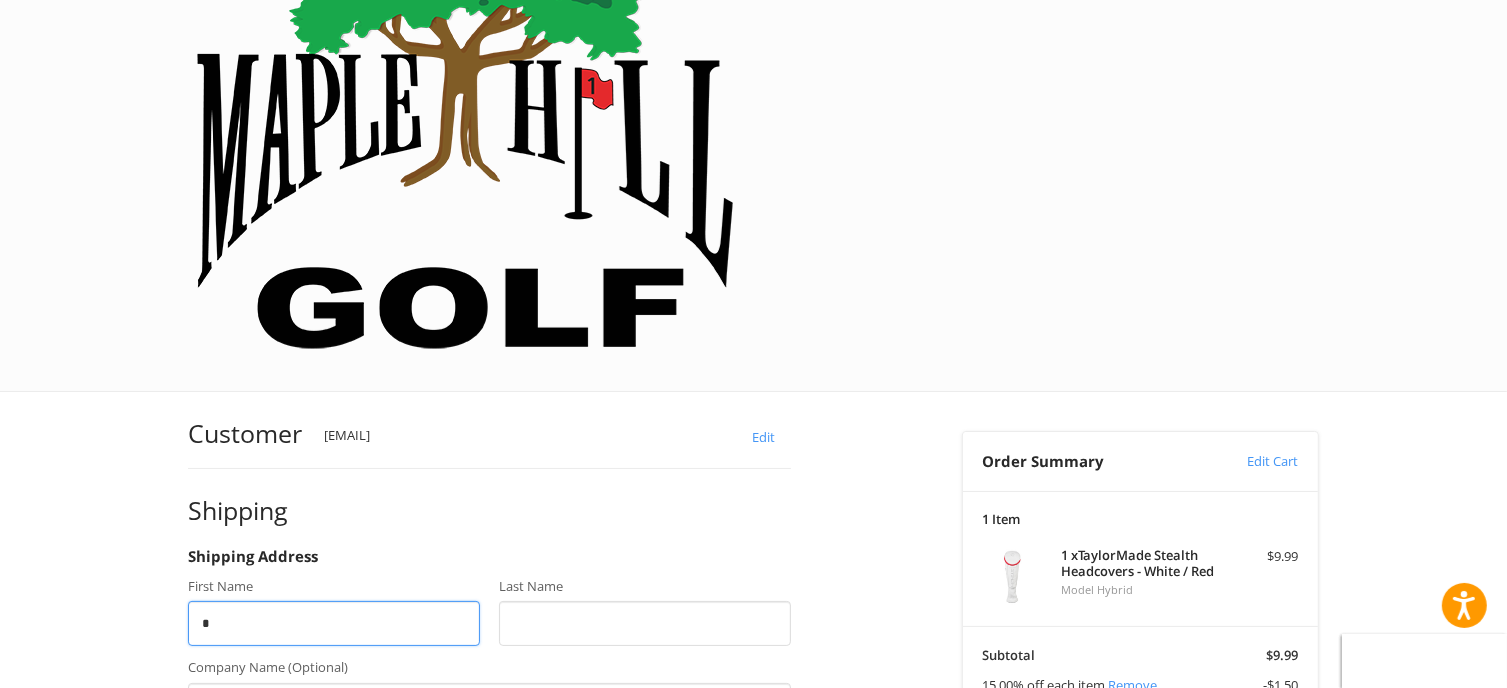 type on "****" 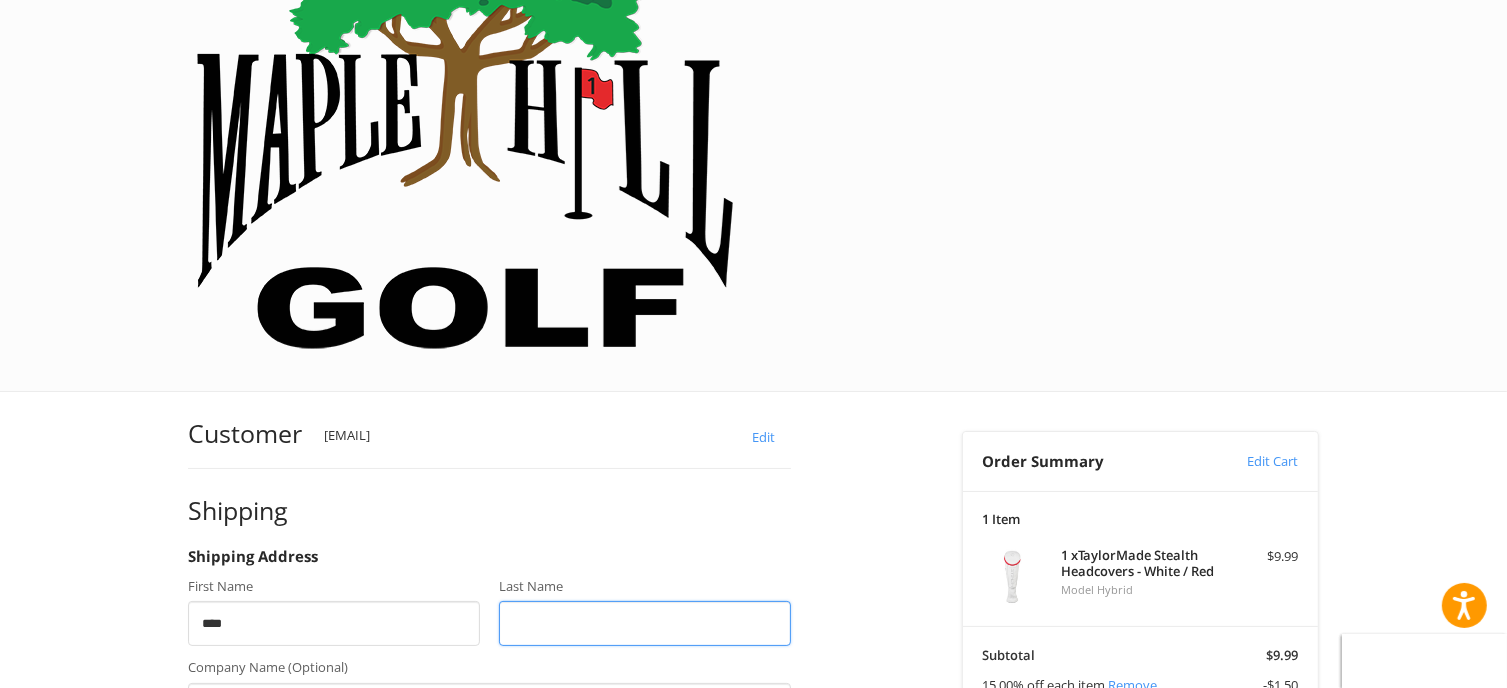 type on "**********" 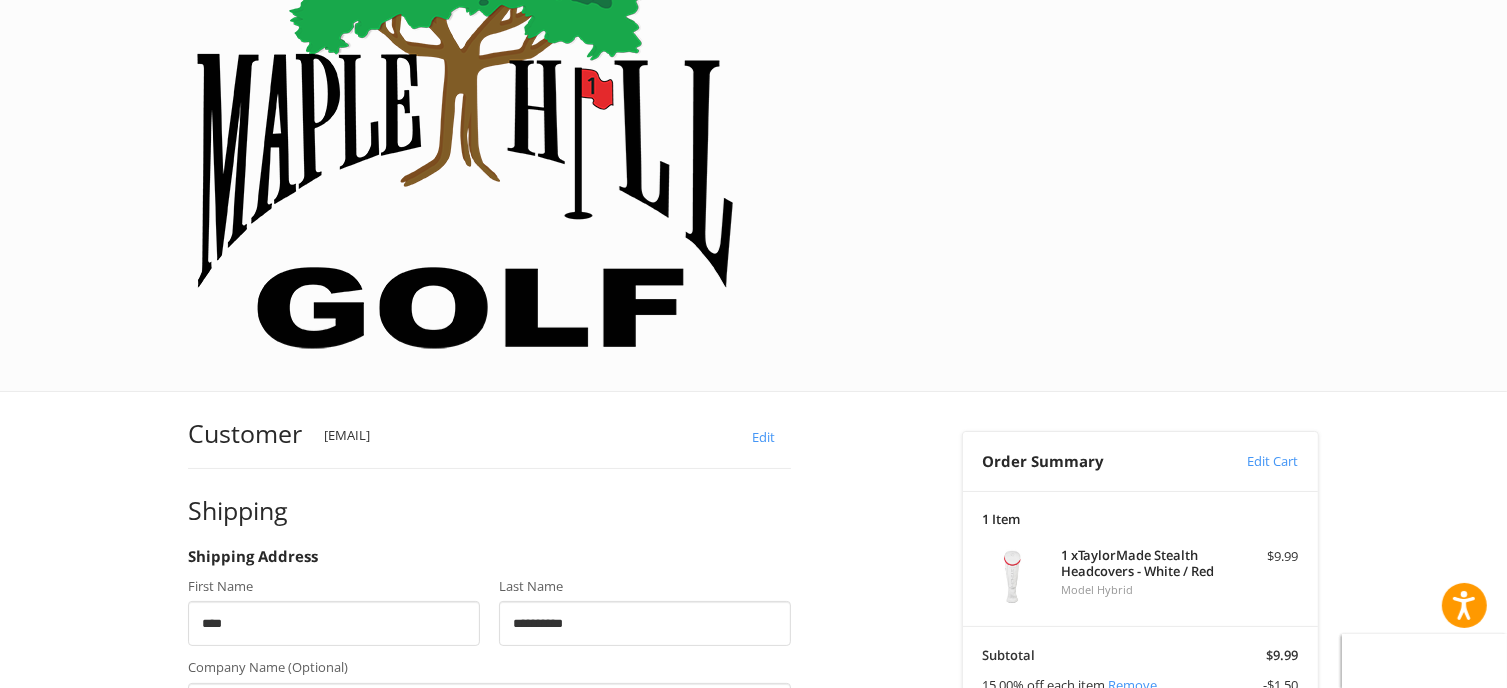 type on "**********" 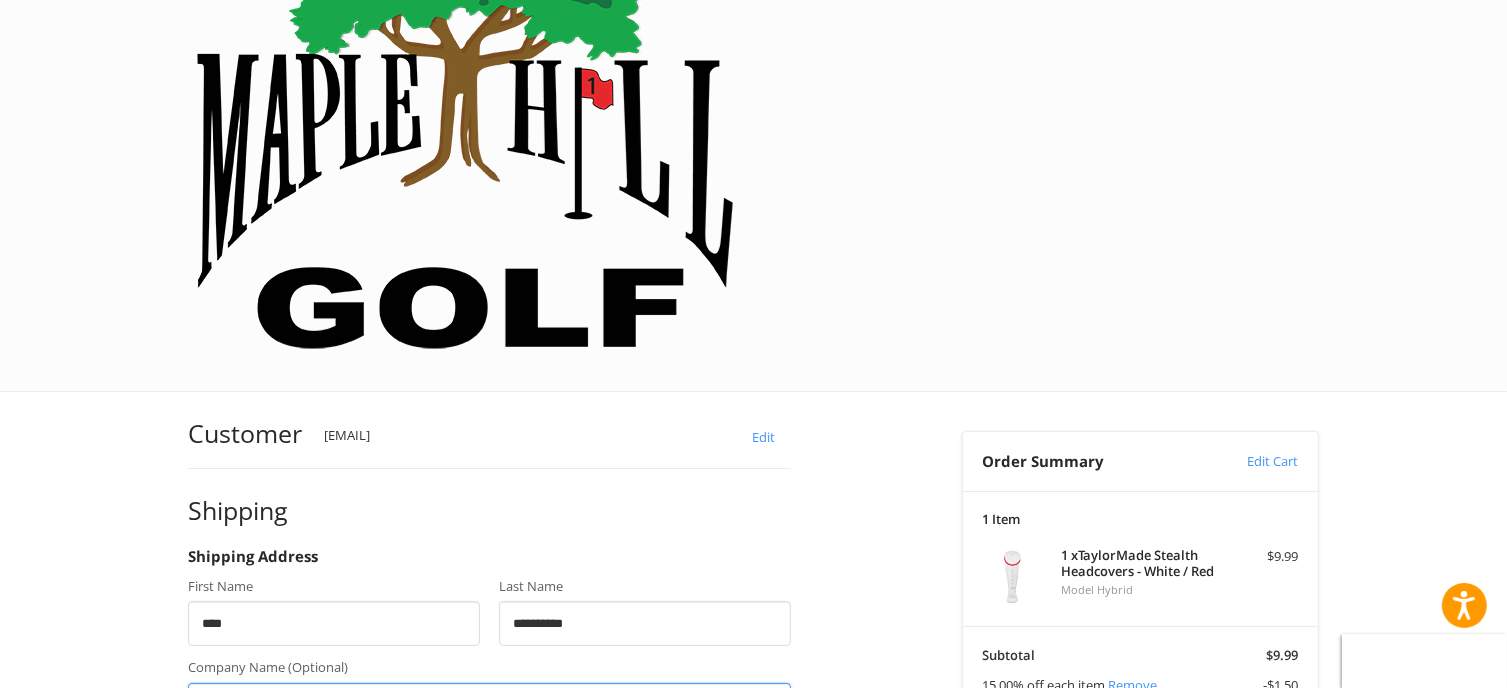 click on "Company Name   (Optional)" at bounding box center [489, 705] 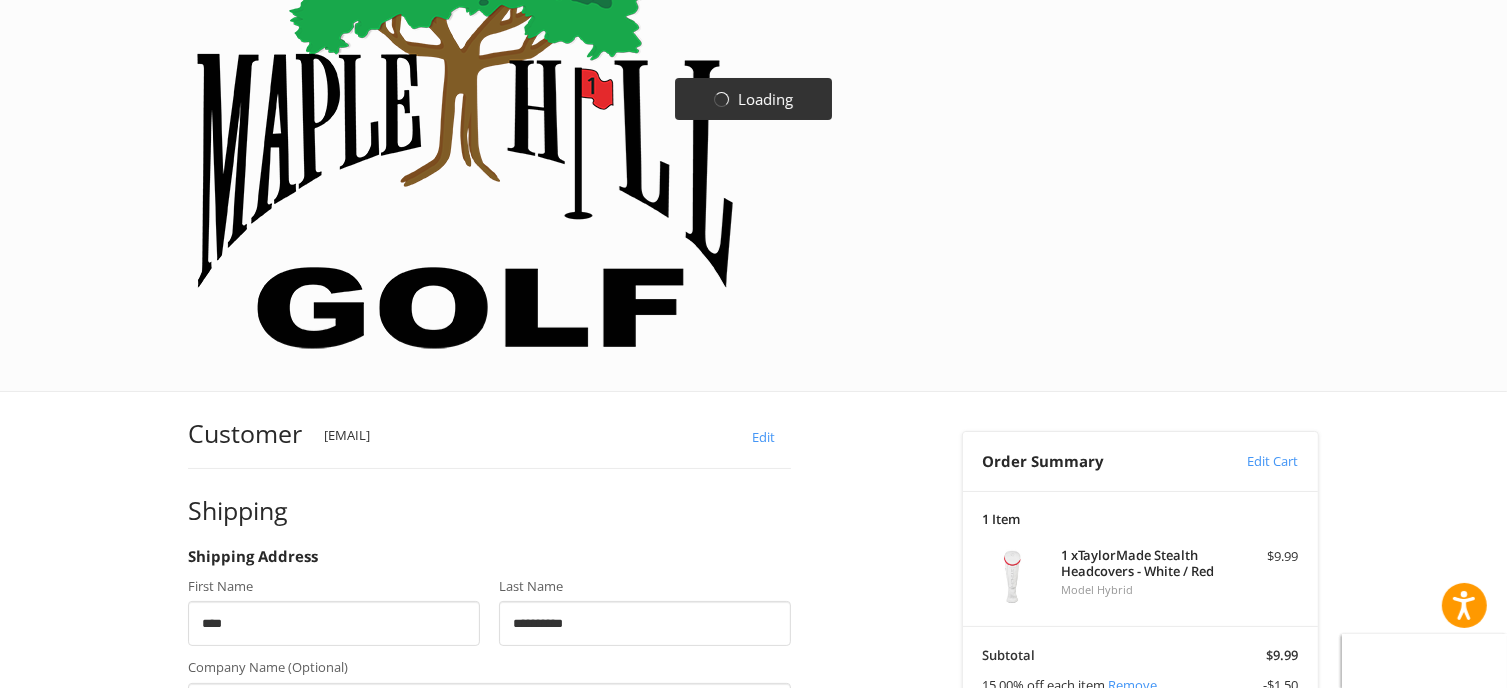 click on "**********" at bounding box center (489, 867) 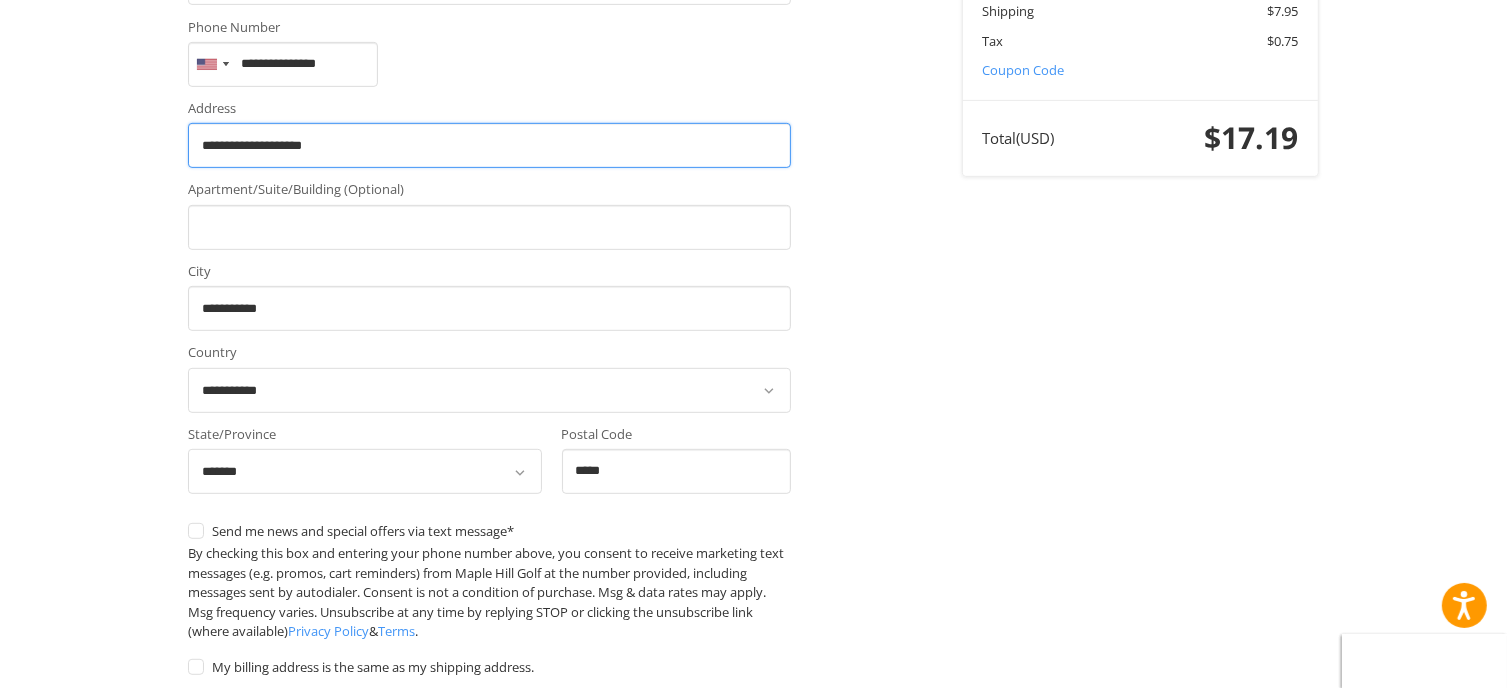 scroll, scrollTop: 914, scrollLeft: 0, axis: vertical 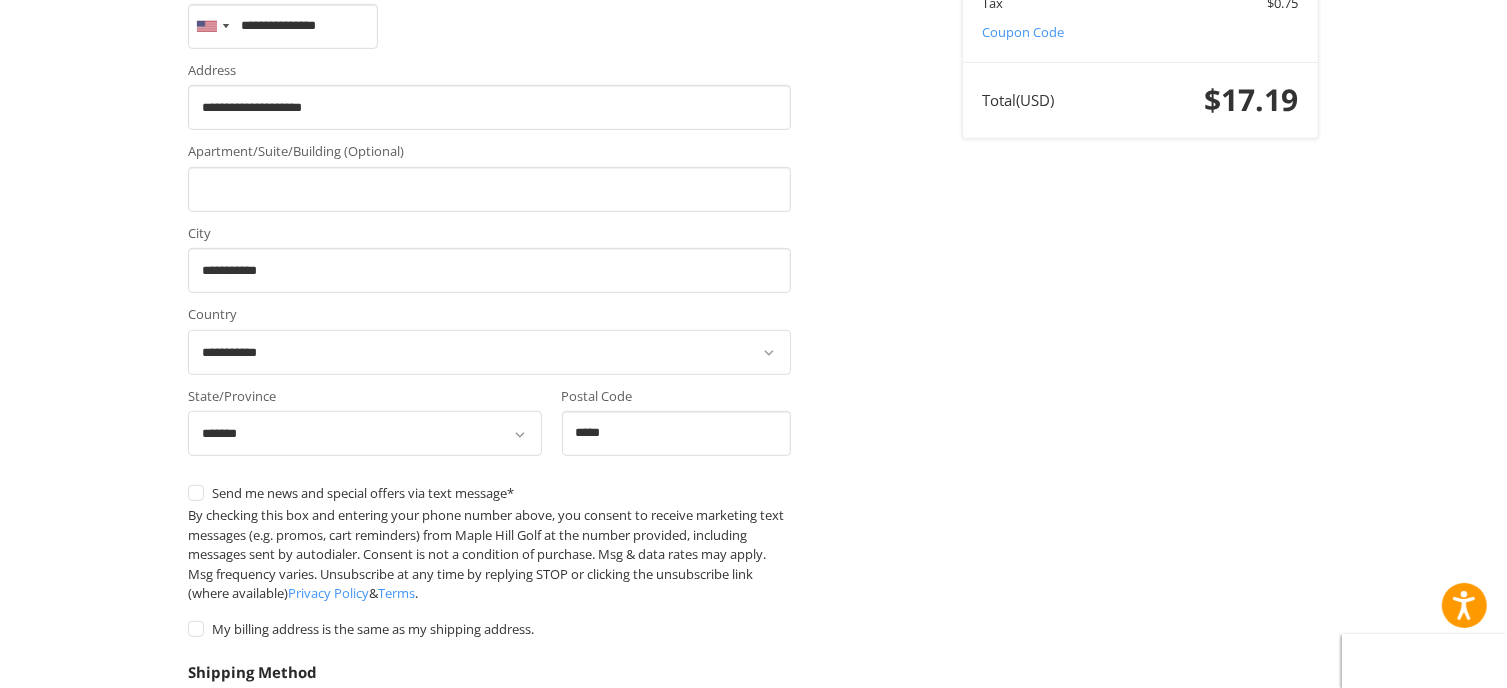 click on "Continue" at bounding box center [251, 864] 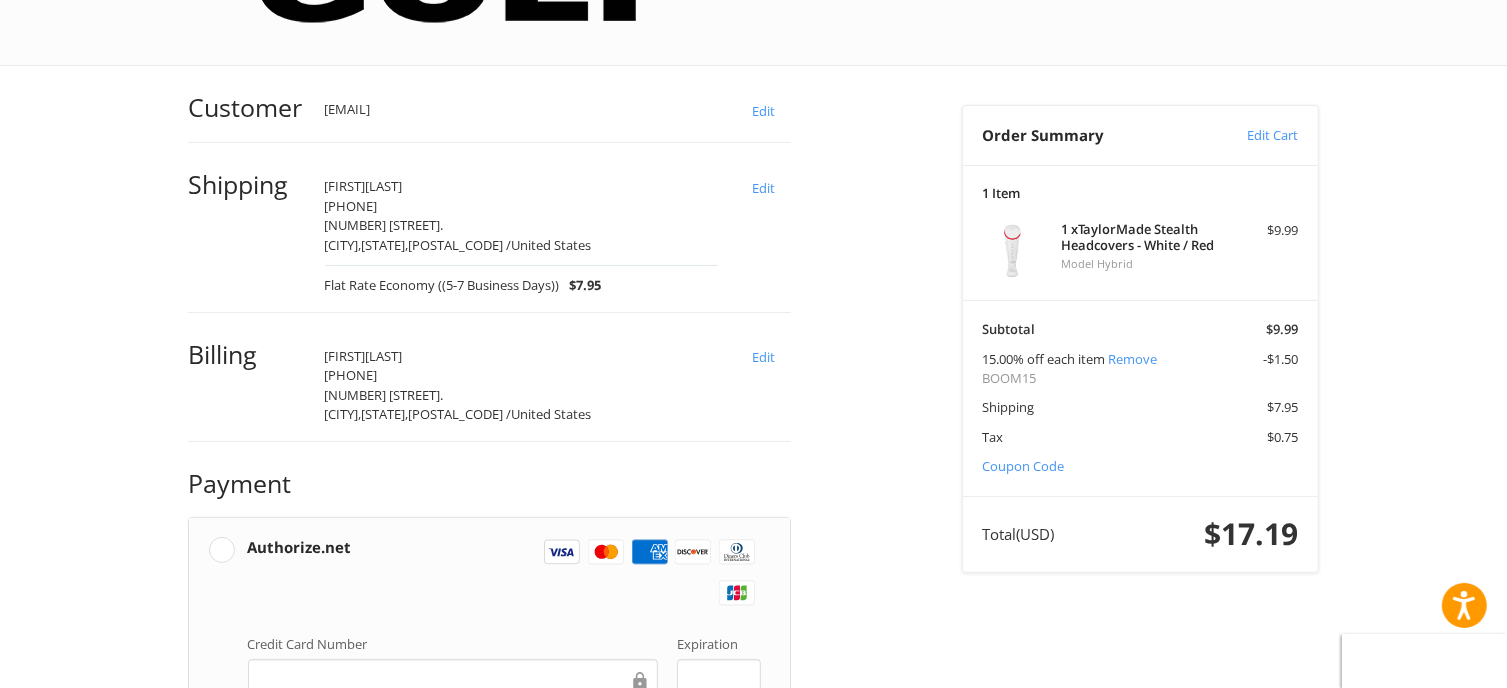 scroll, scrollTop: 0, scrollLeft: 0, axis: both 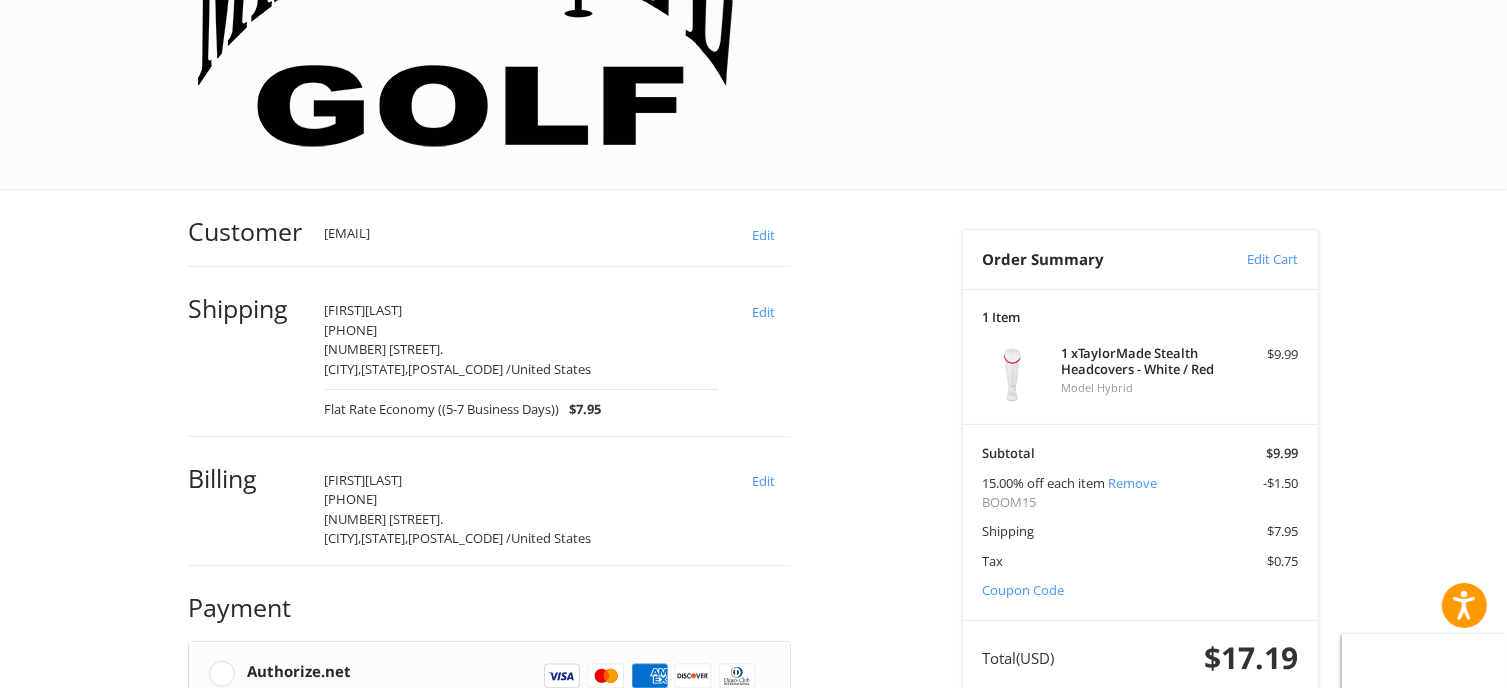 click at bounding box center [605, 675] 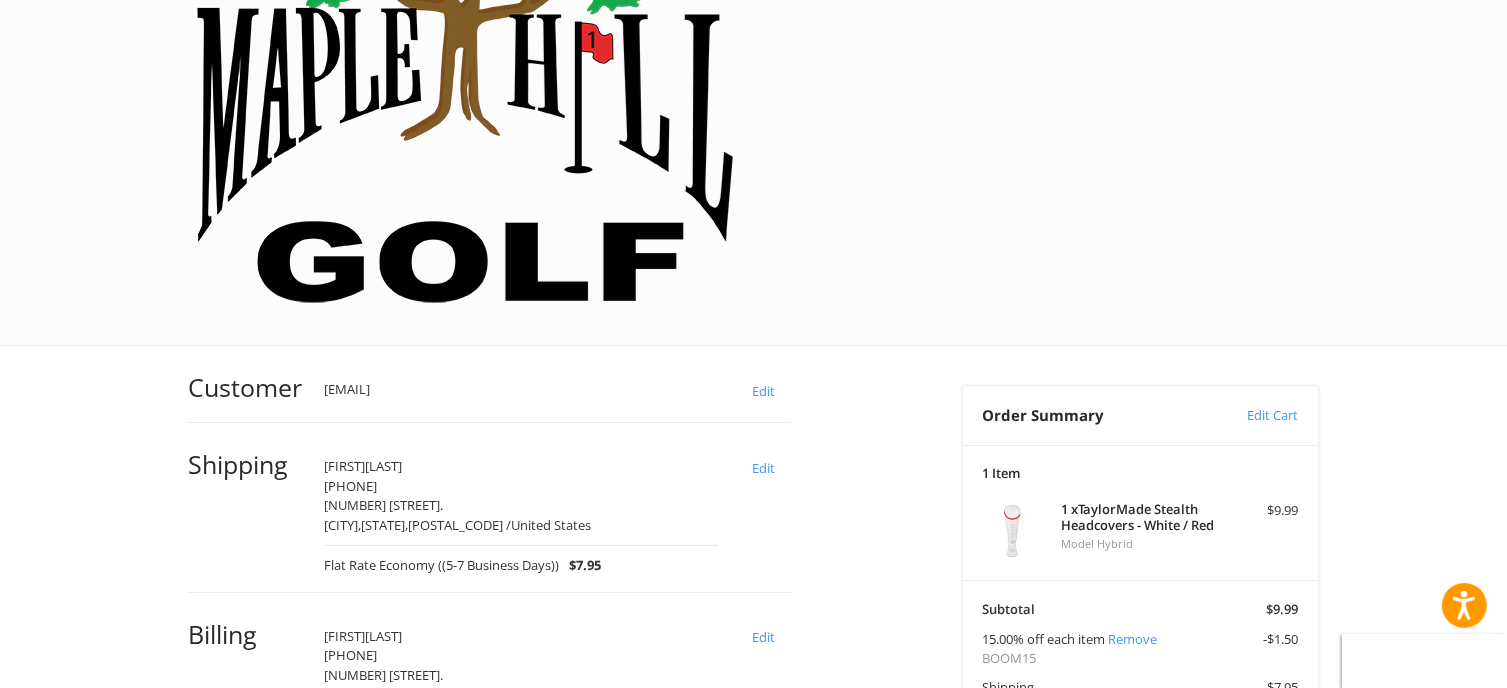 scroll, scrollTop: 199, scrollLeft: 0, axis: vertical 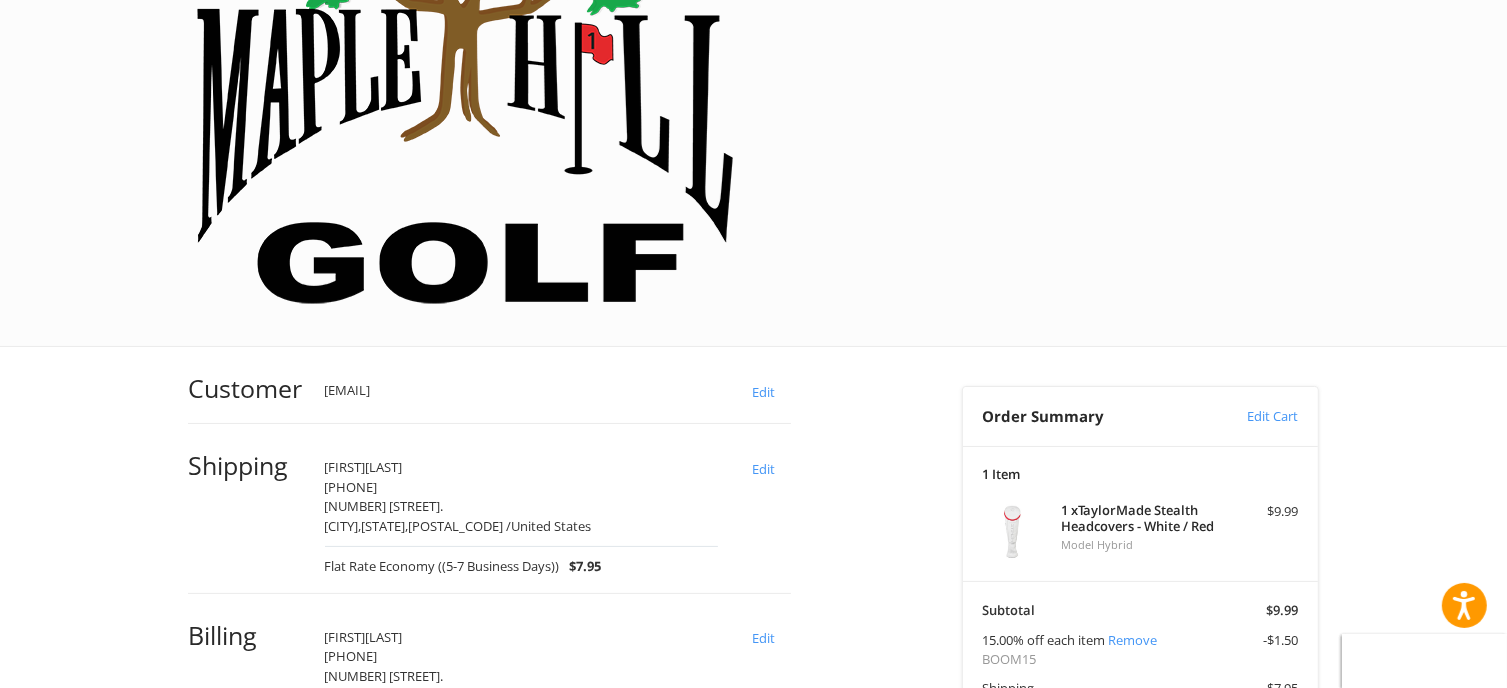 click at bounding box center (453, 962) 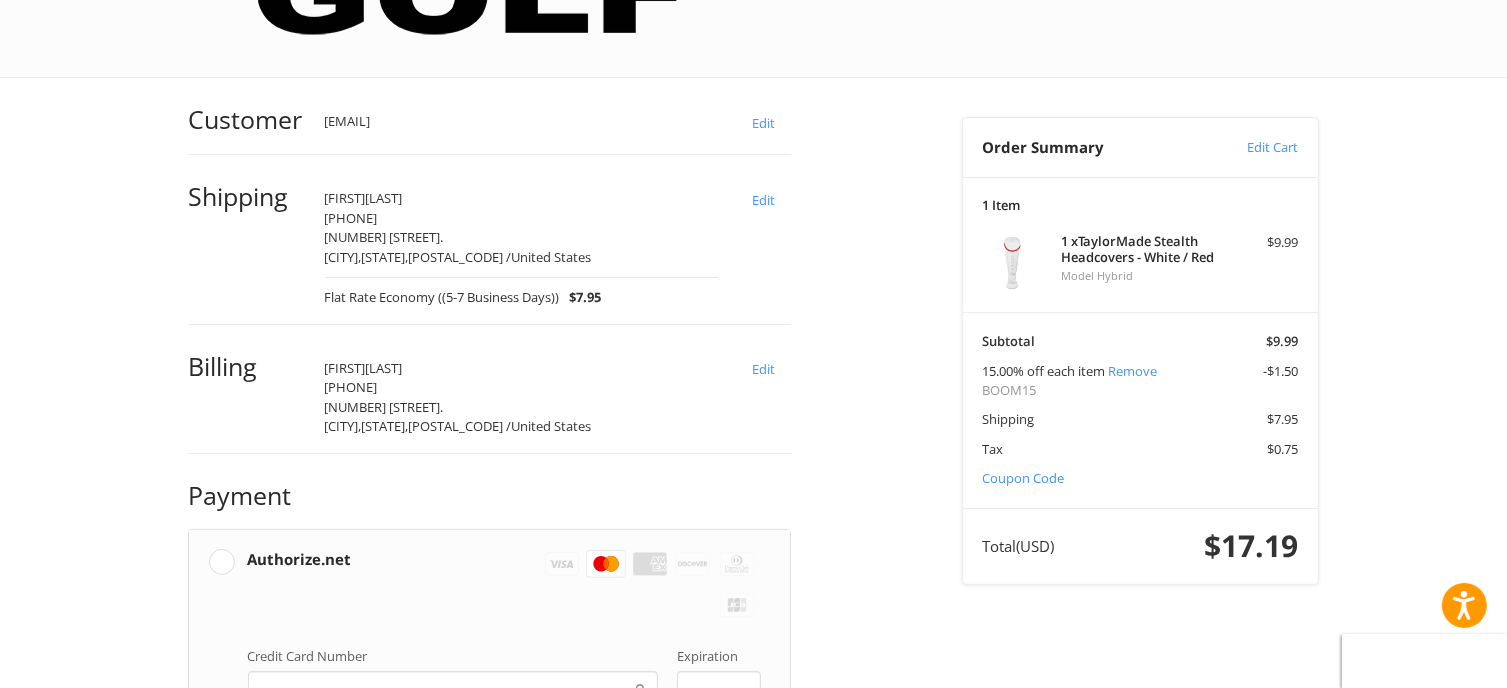 scroll, scrollTop: 488, scrollLeft: 0, axis: vertical 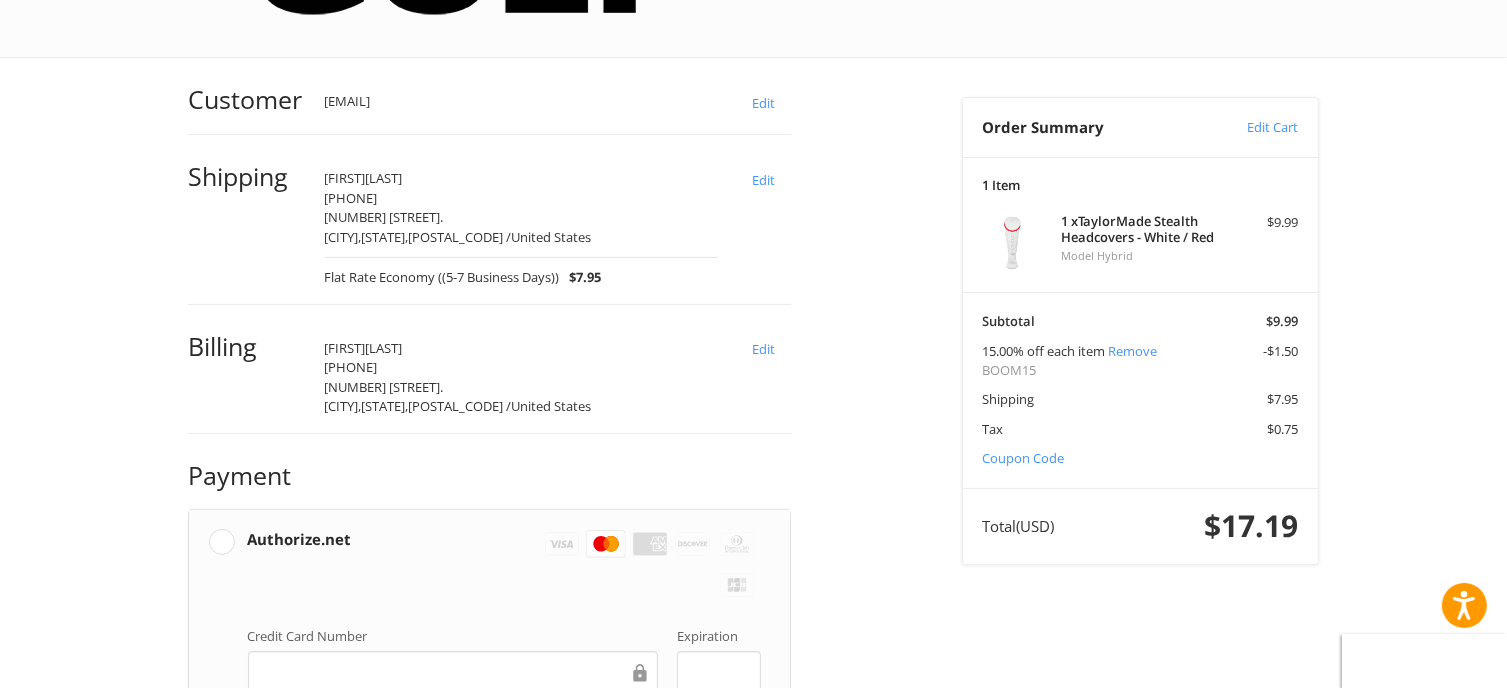 click on "Place Order" at bounding box center [489, 1041] 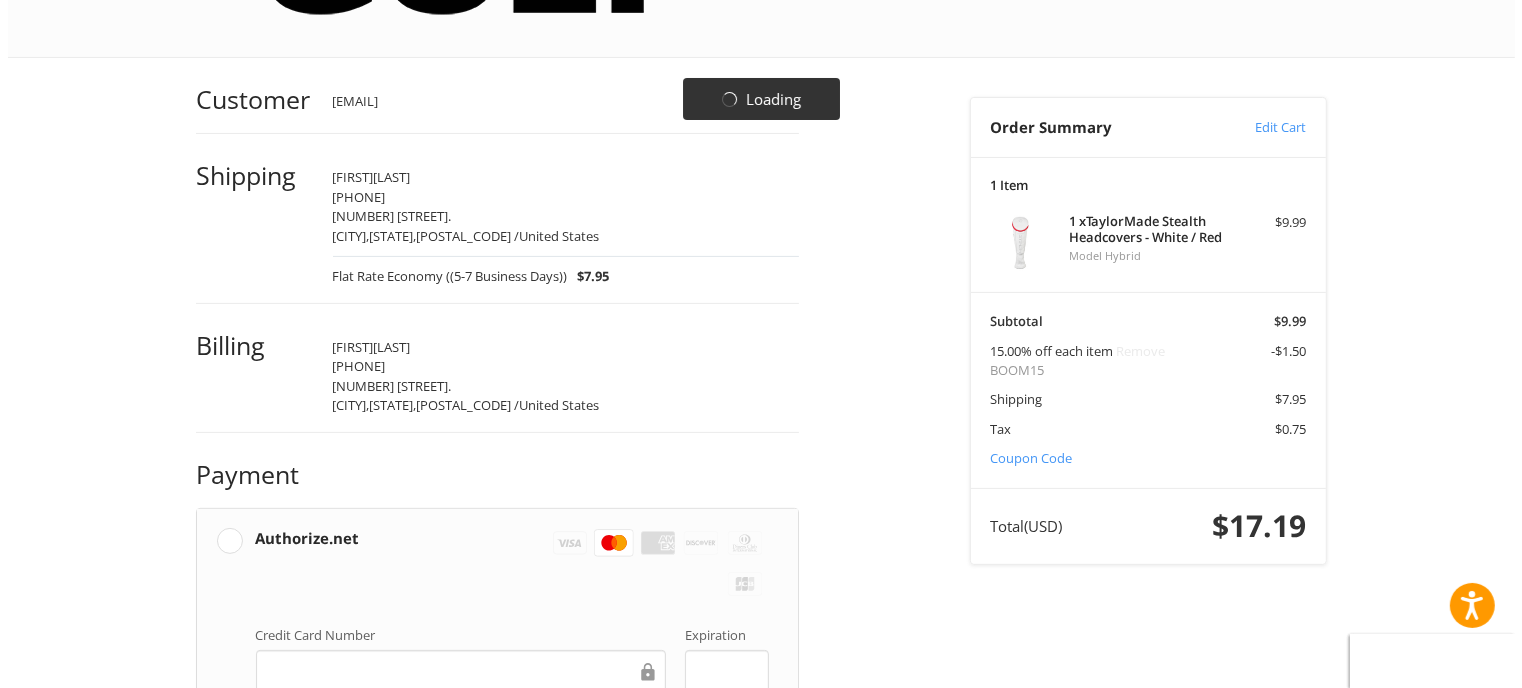 scroll, scrollTop: 0, scrollLeft: 0, axis: both 